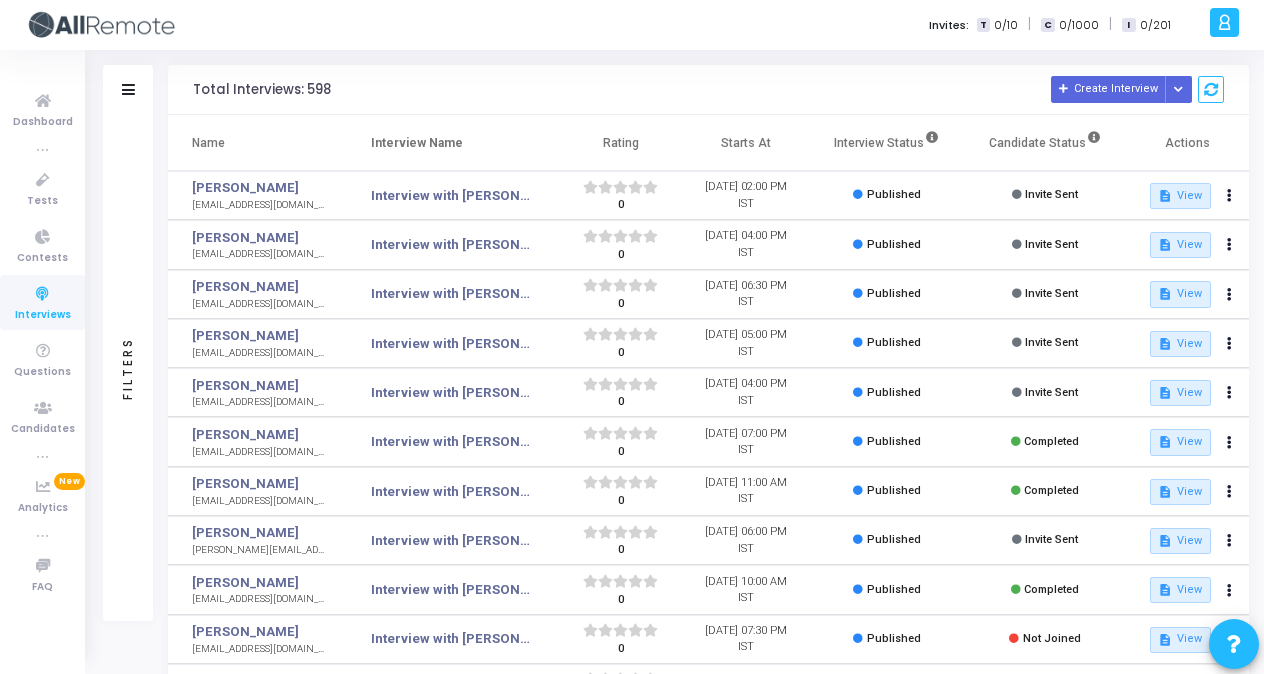 scroll, scrollTop: 0, scrollLeft: 0, axis: both 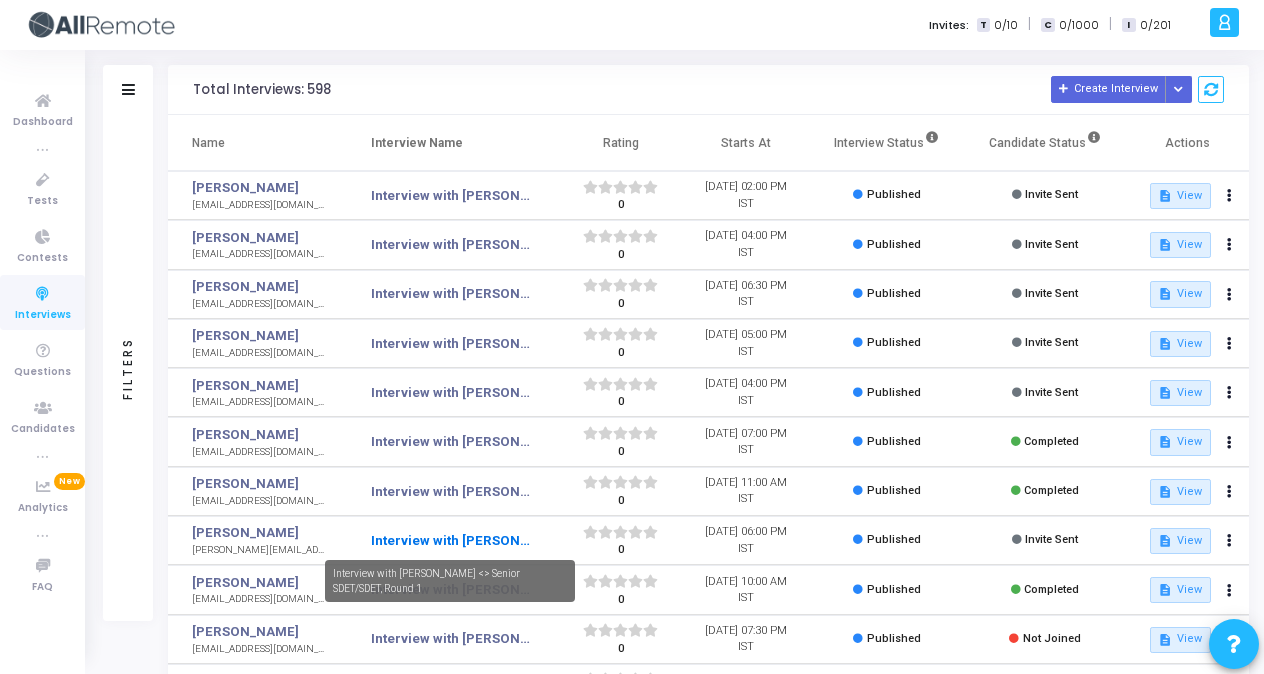 click on "Interview with [PERSON_NAME] <> Senior SDET/SDET, Round 1" 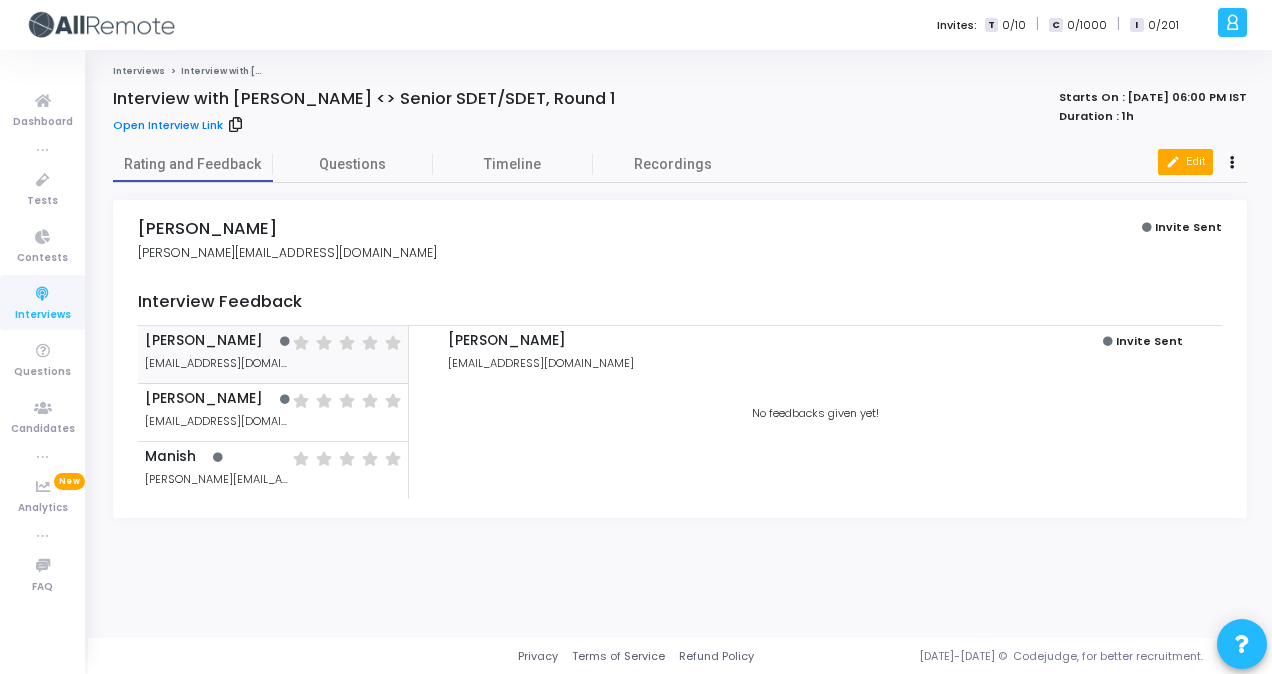 click on "edit  Edit" at bounding box center [1185, 162] 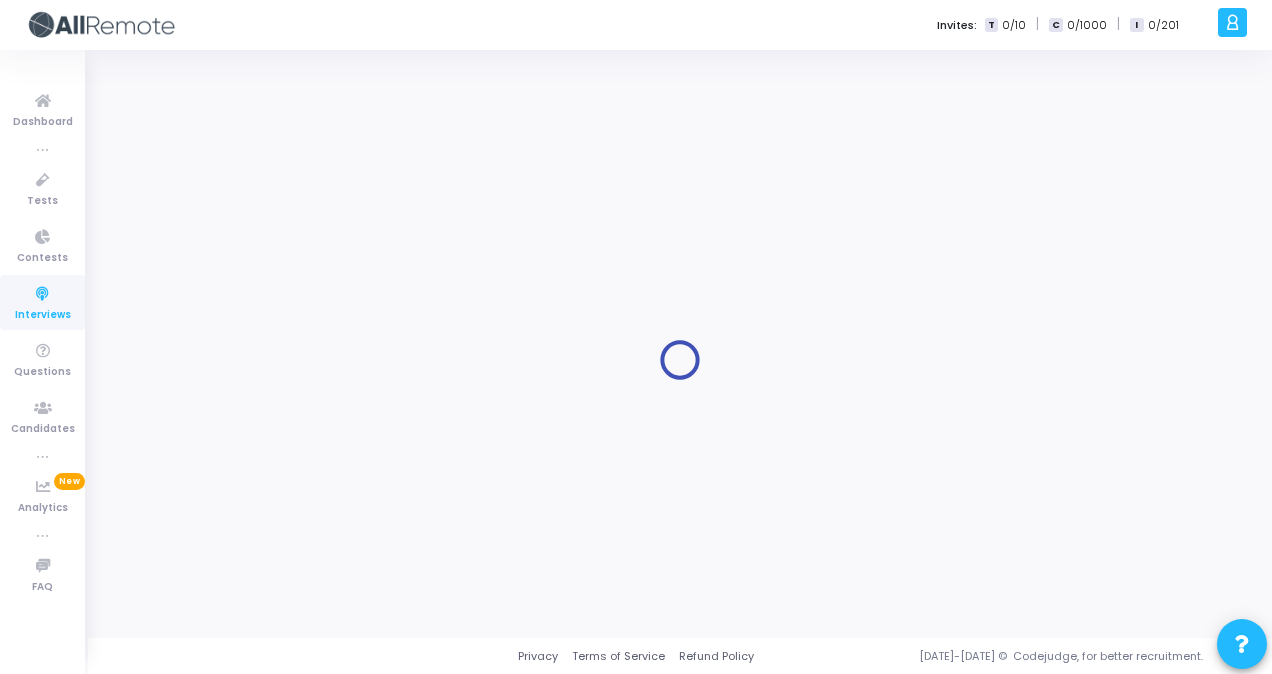 type on "Interview with [PERSON_NAME] <> Senior SDET/SDET, Round 1" 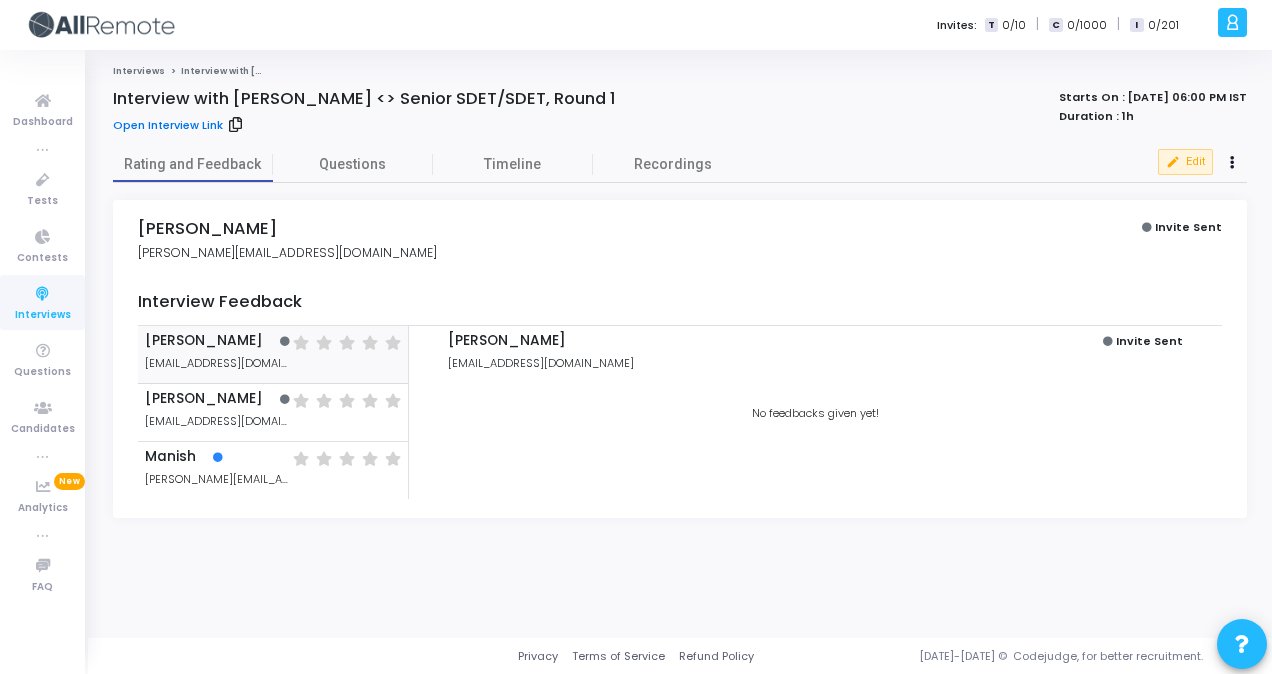 click on "Open Interview Link" at bounding box center (168, 125) 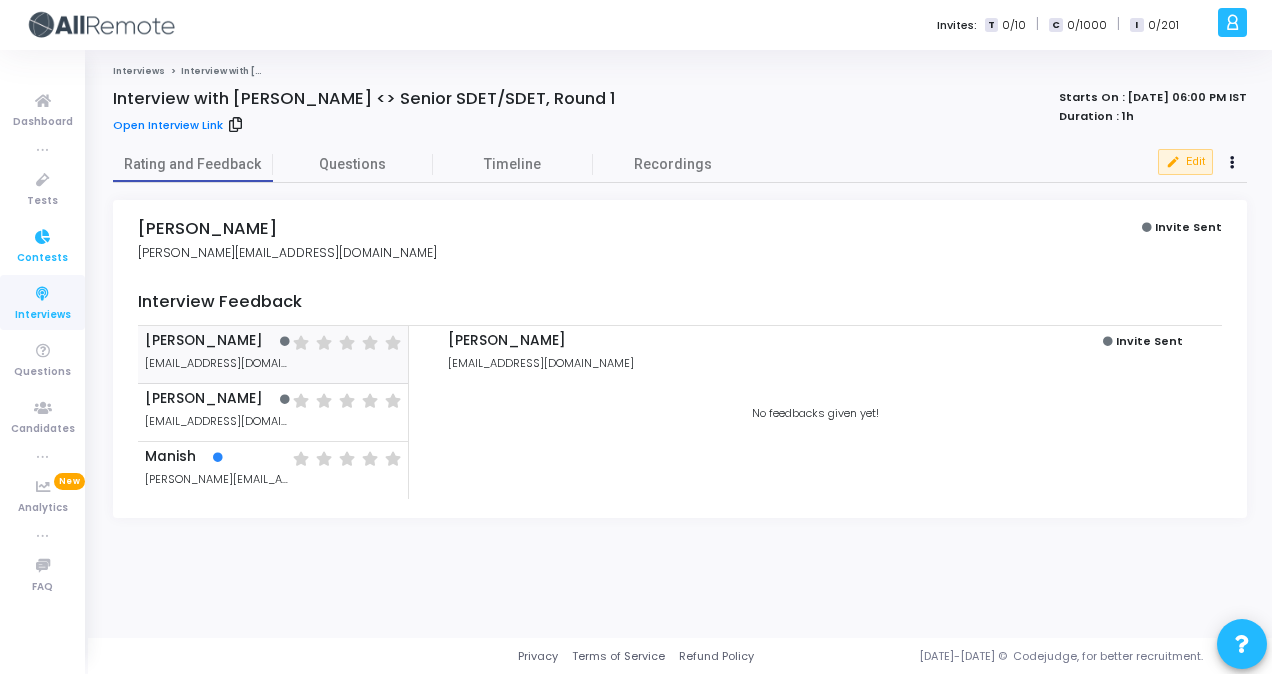 click at bounding box center [43, 237] 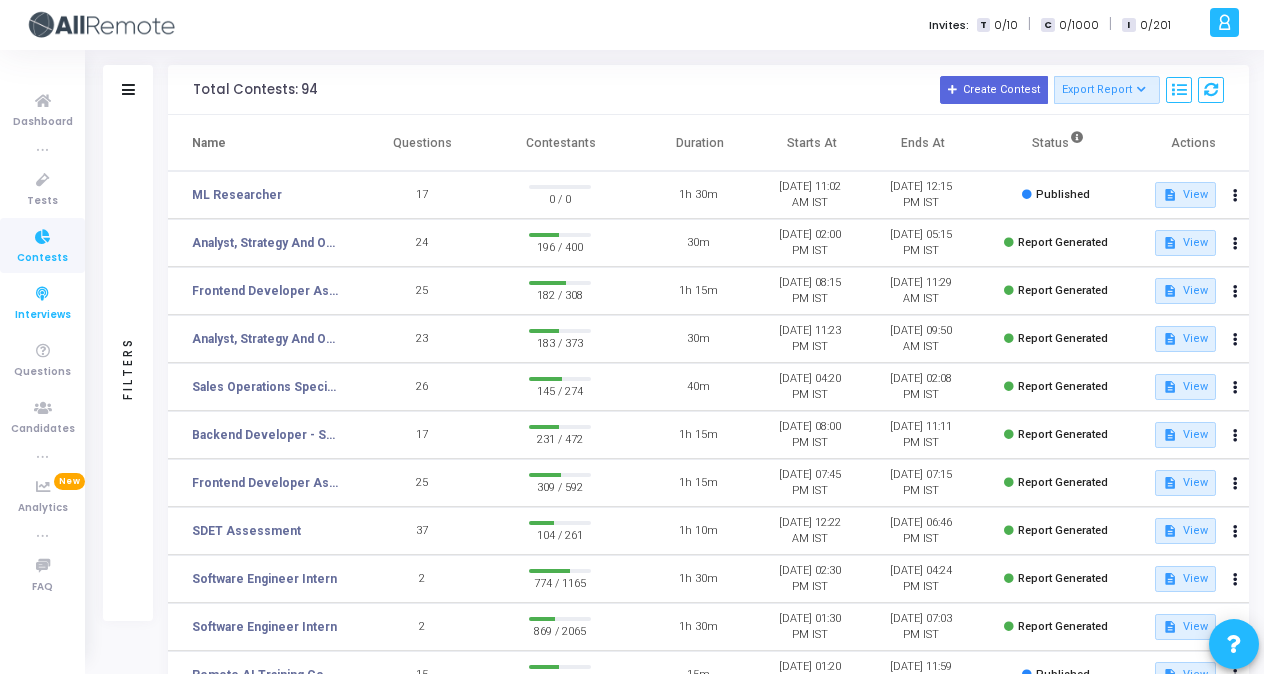 click on "Interviews" at bounding box center (43, 315) 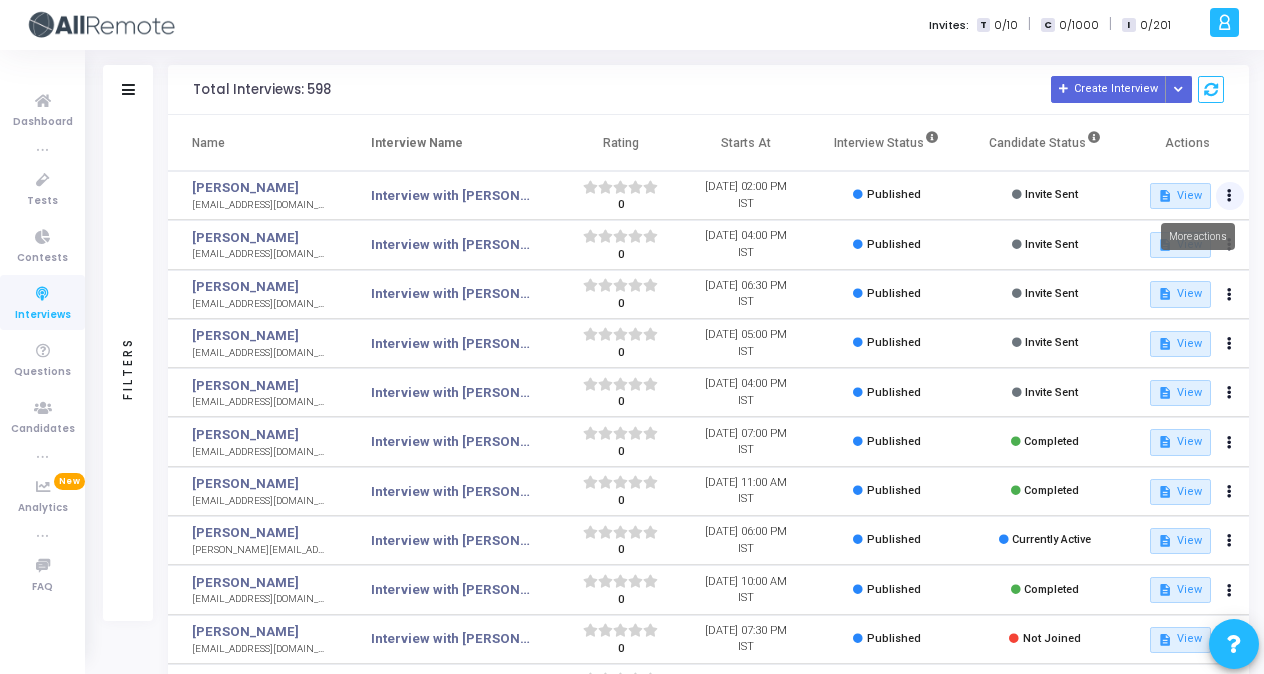 click at bounding box center (1229, 196) 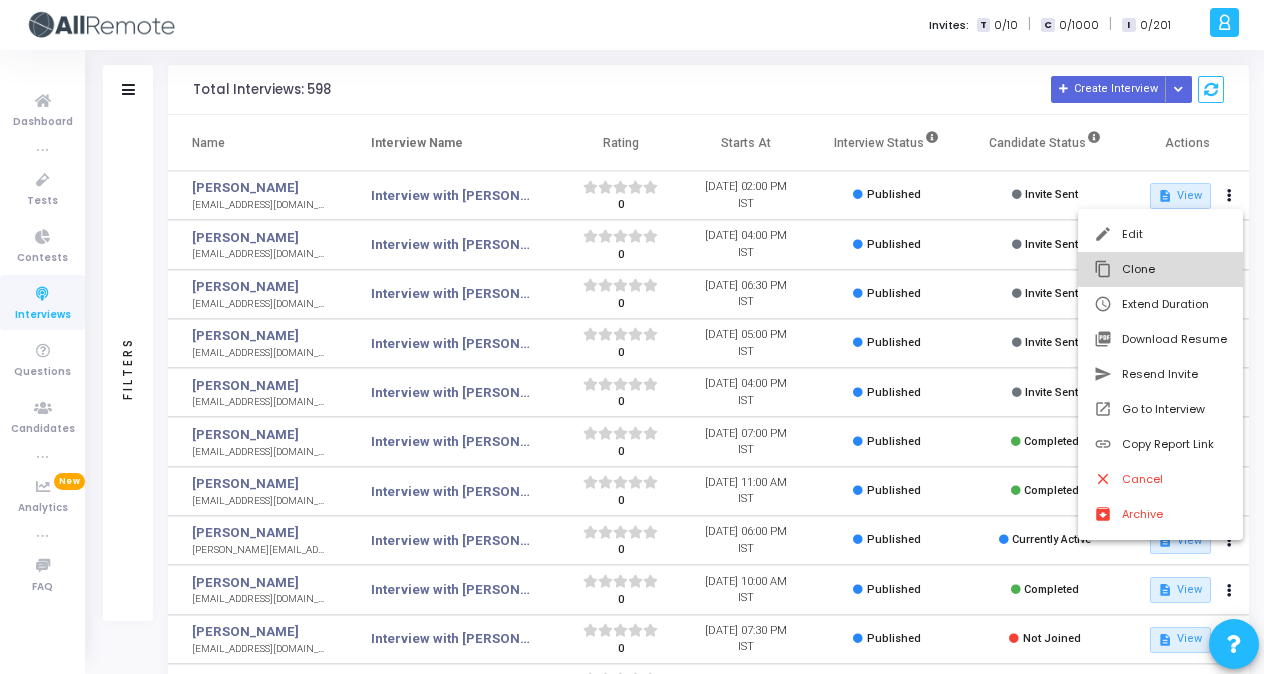 click on "content_copy  Clone" at bounding box center [1160, 269] 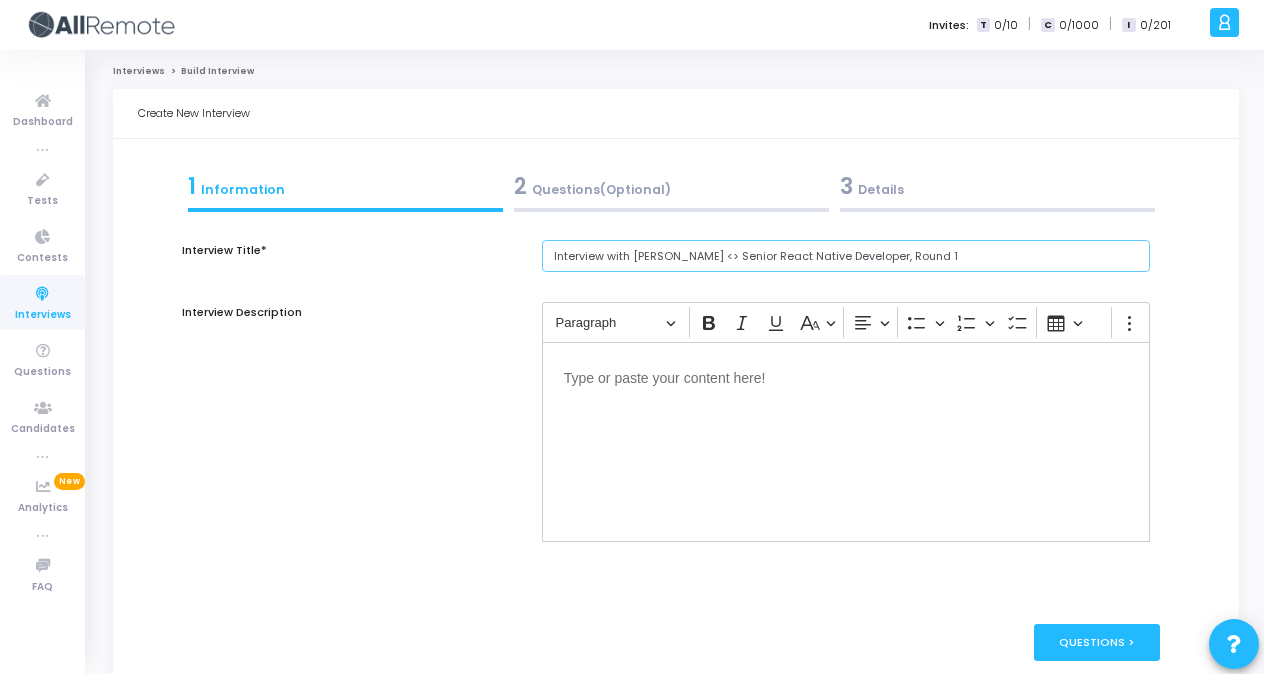 click on "Interview with [PERSON_NAME] <> Senior React Native Developer, Round 1" at bounding box center (846, 256) 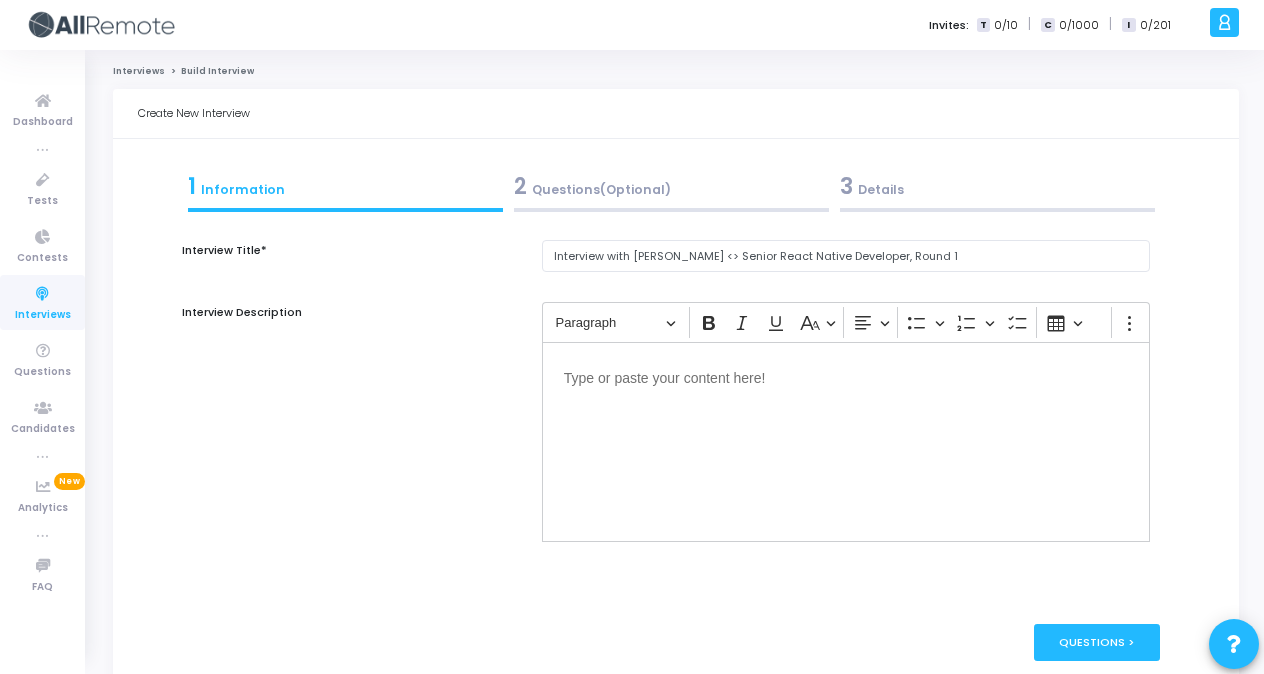 click on "3  Details" at bounding box center [997, 191] 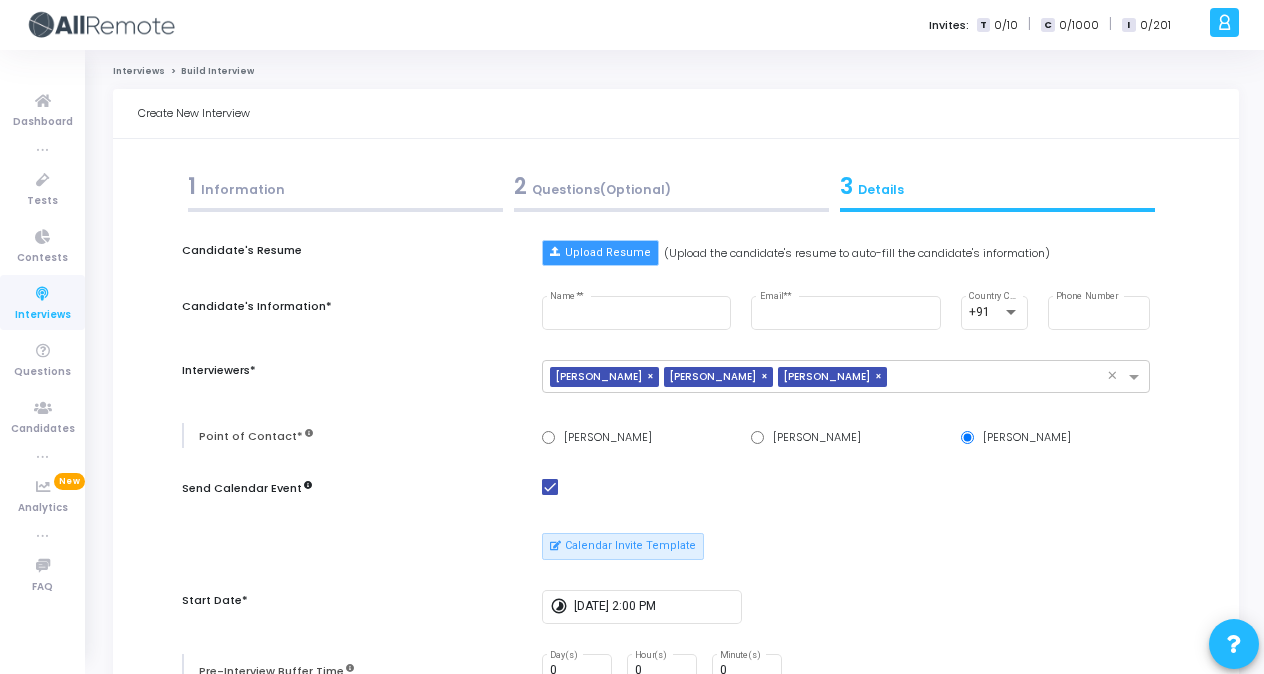 click on "Upload Resume" at bounding box center [600, 253] 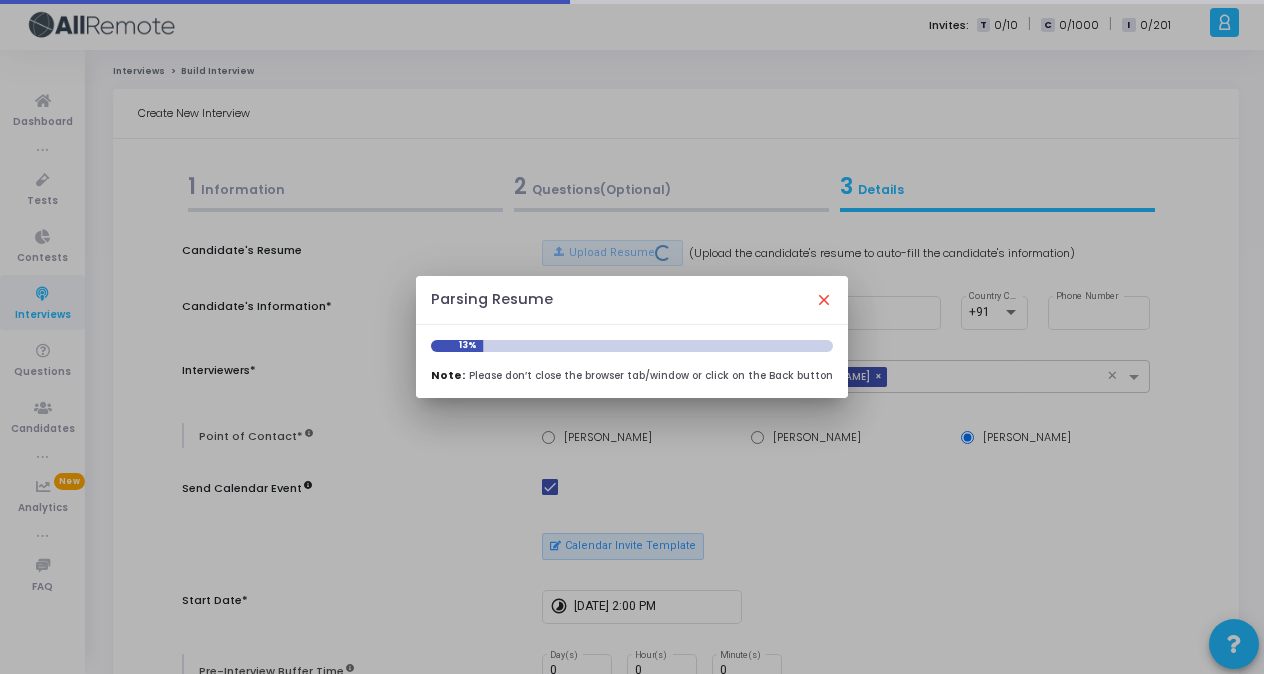 type on "[PERSON_NAME]" 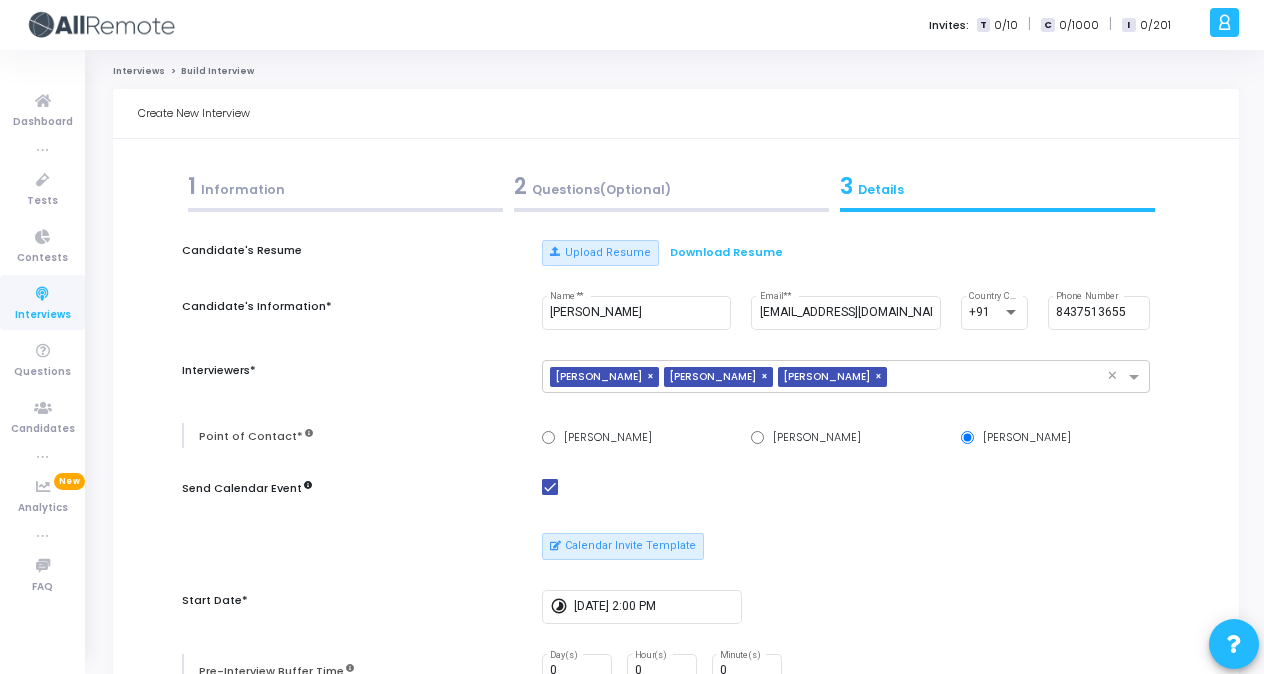 click on "1  Information" at bounding box center [345, 186] 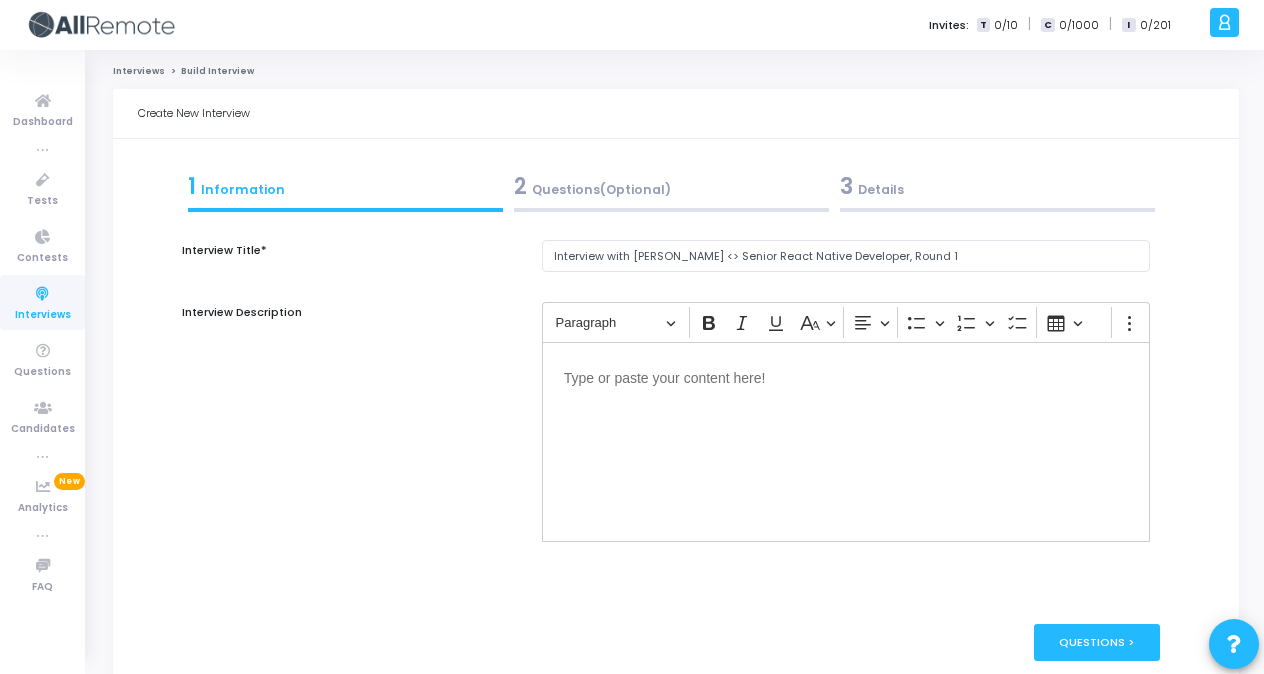 click on "2  Questions(Optional)" at bounding box center [671, 186] 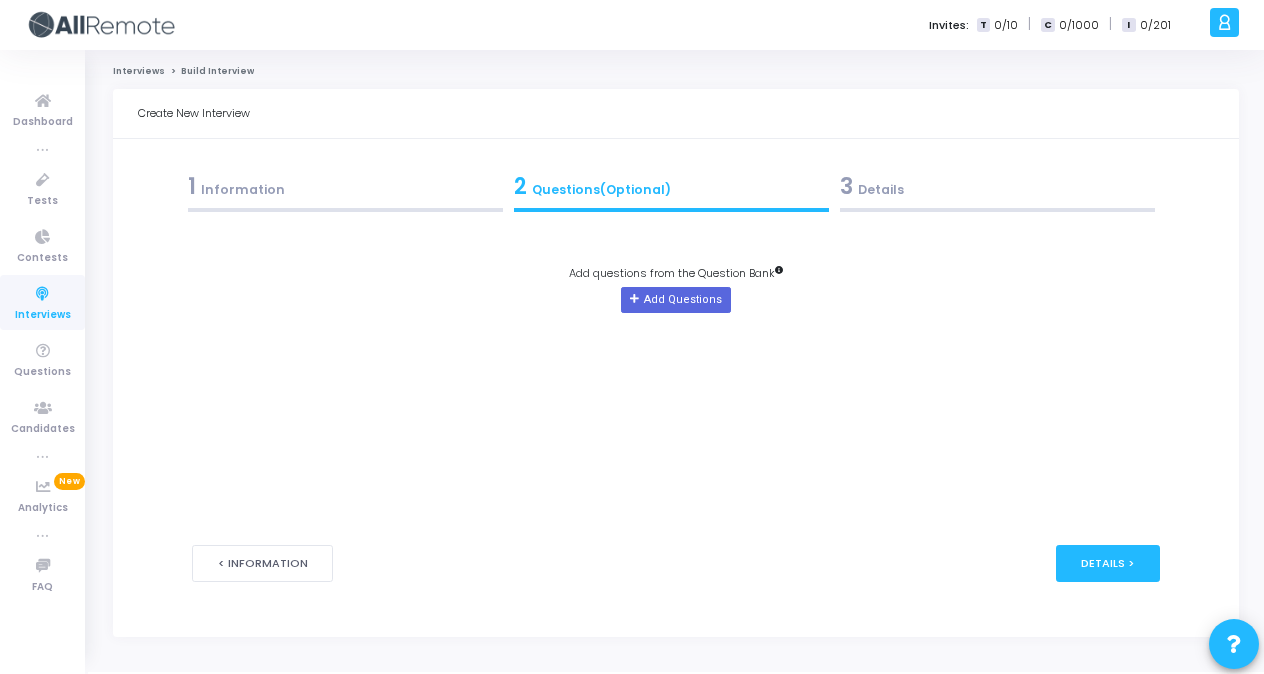 click on "3  Details" at bounding box center (997, 186) 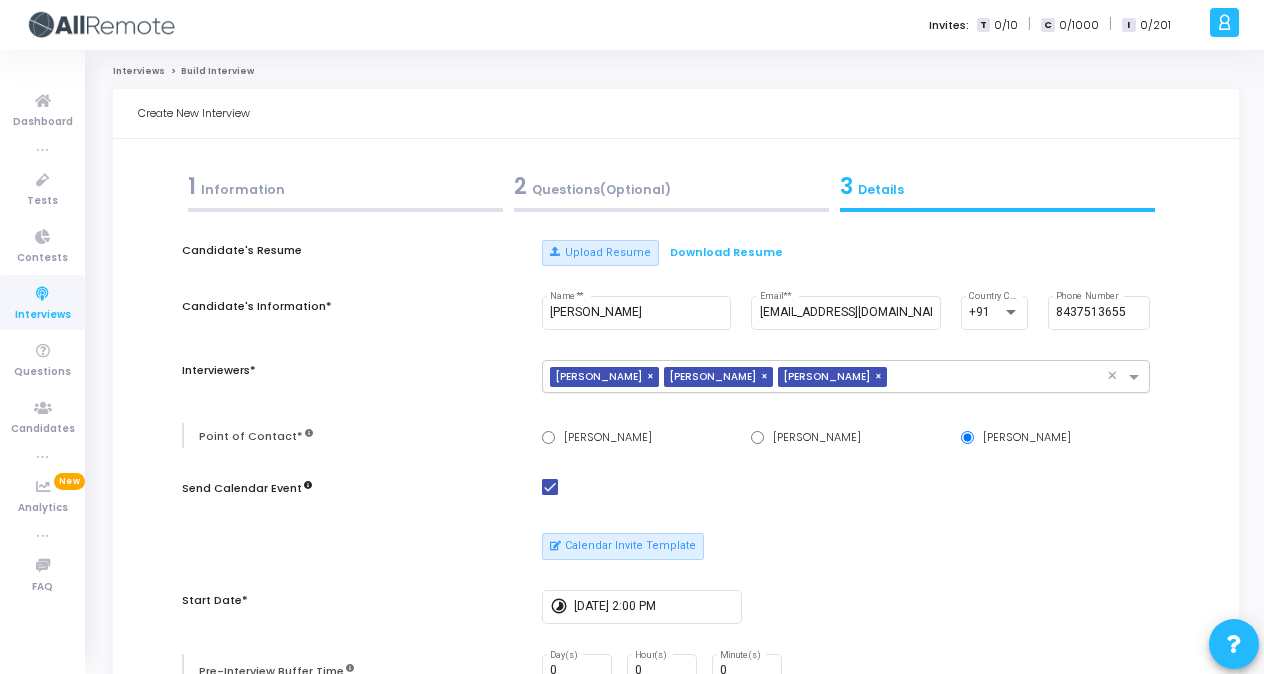 click on "×" at bounding box center [653, 377] 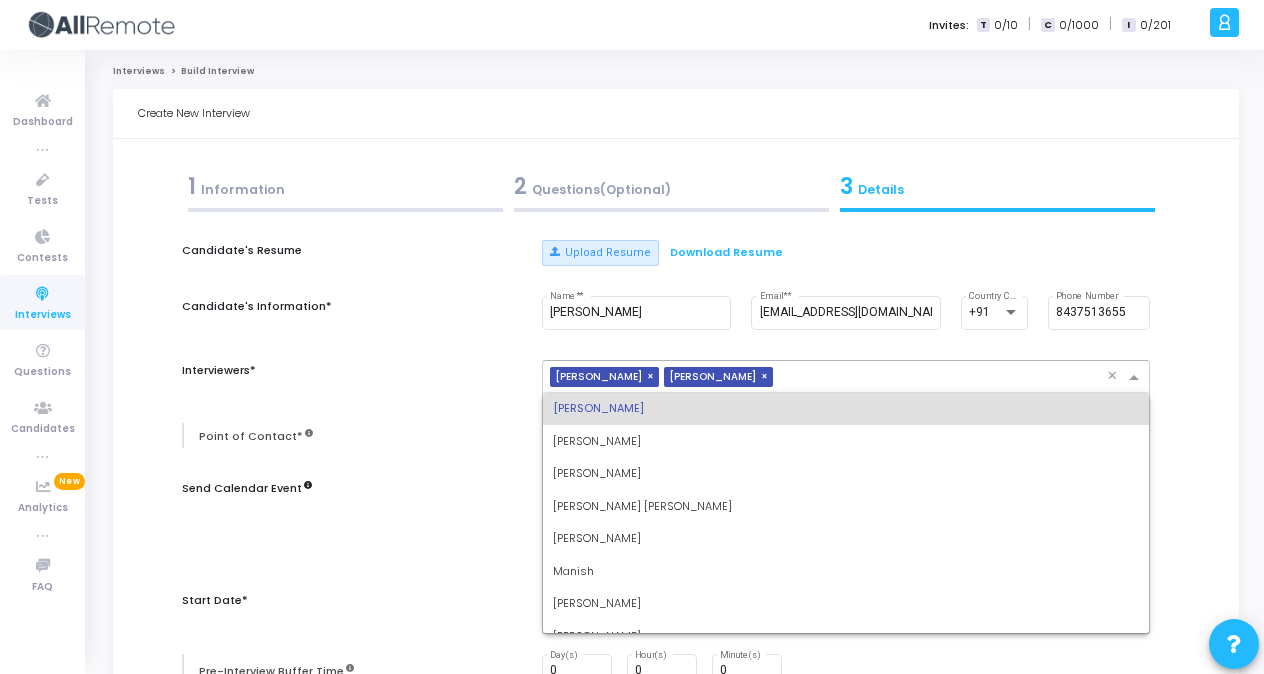 click at bounding box center [944, 378] 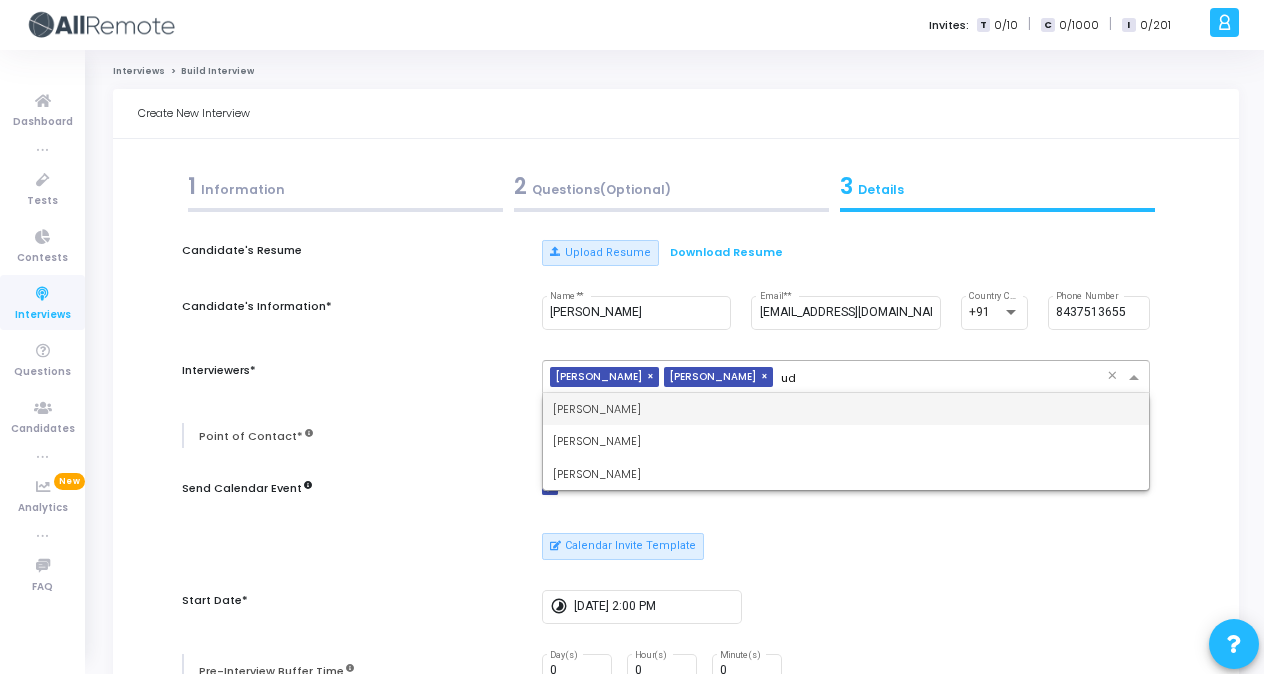 scroll, scrollTop: 0, scrollLeft: 0, axis: both 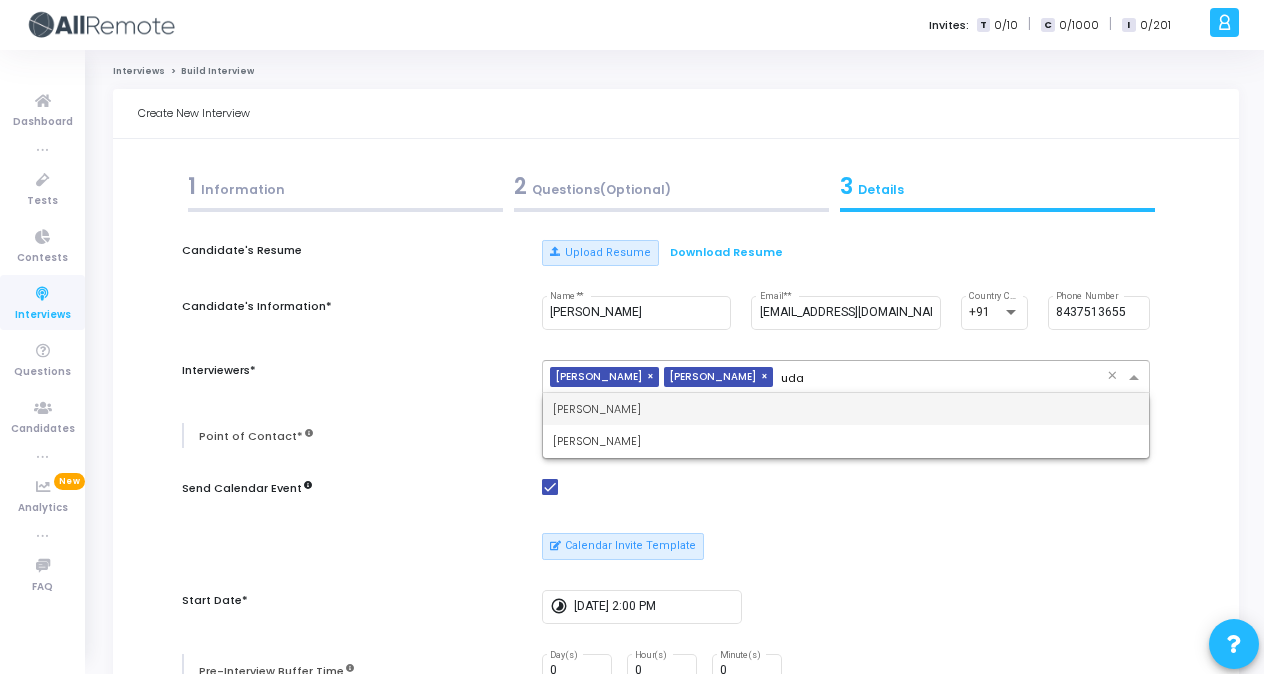 type on "uday" 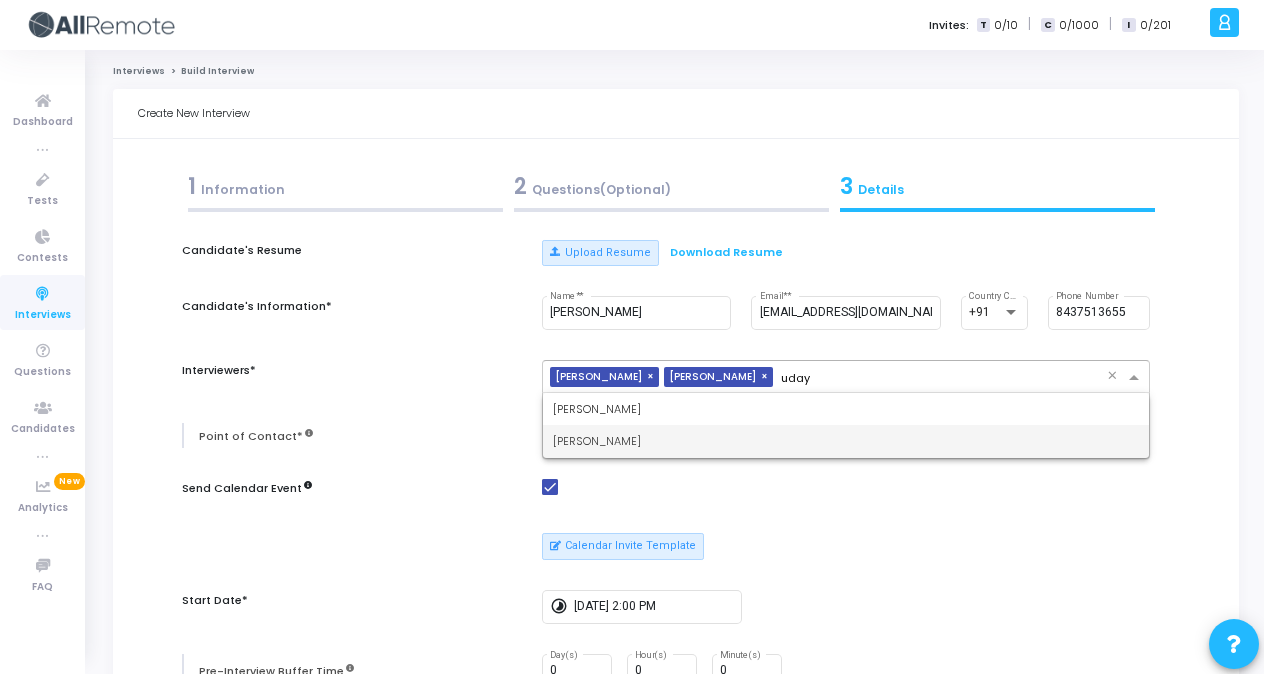 click on "[PERSON_NAME]" at bounding box center [846, 441] 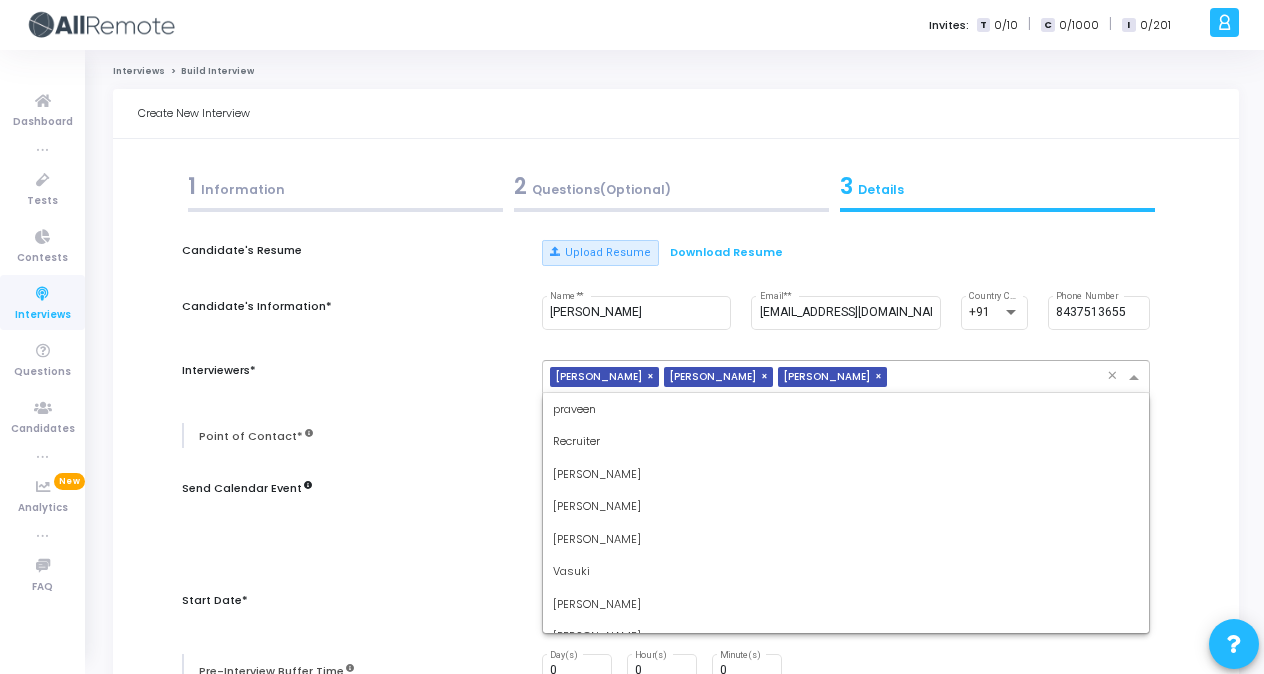 click at bounding box center [1001, 378] 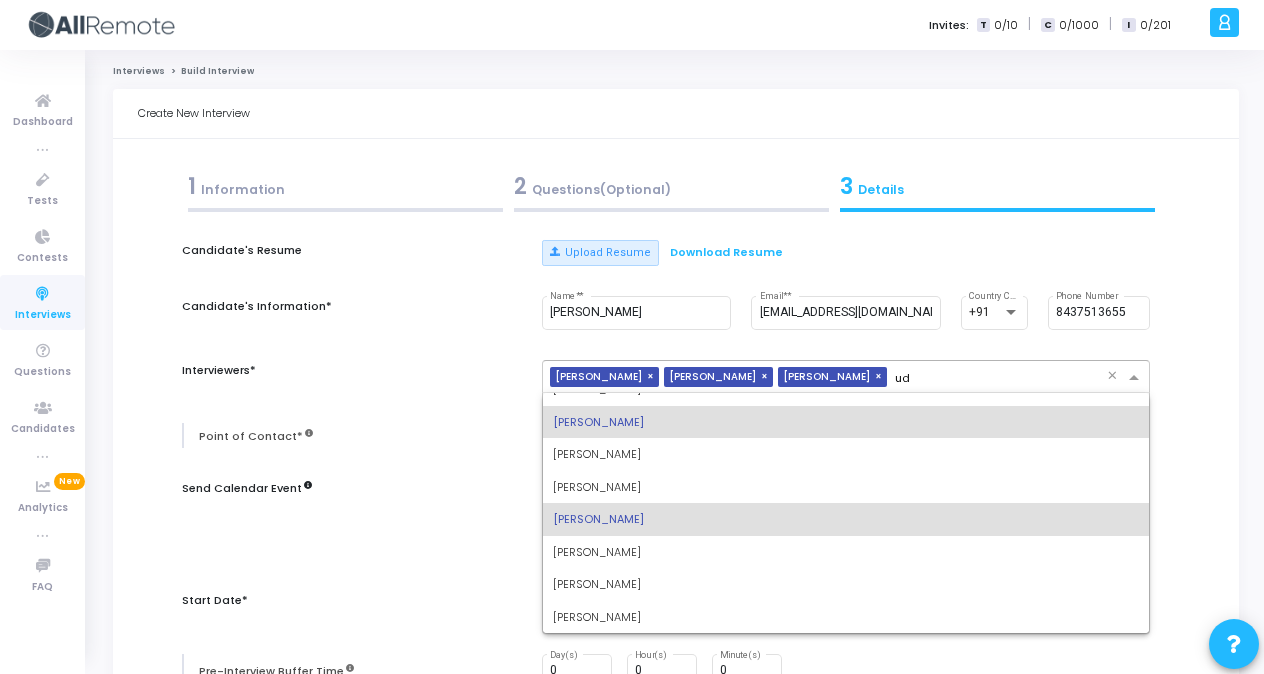 scroll, scrollTop: 0, scrollLeft: 0, axis: both 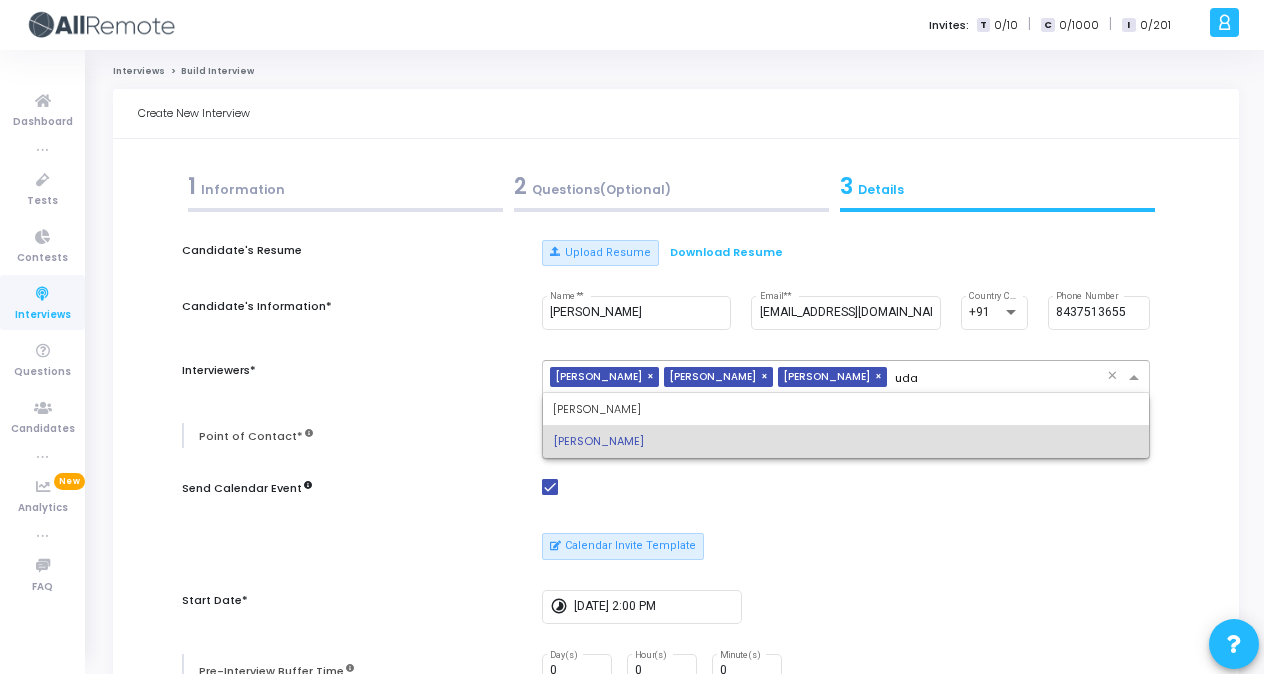 type on "uday" 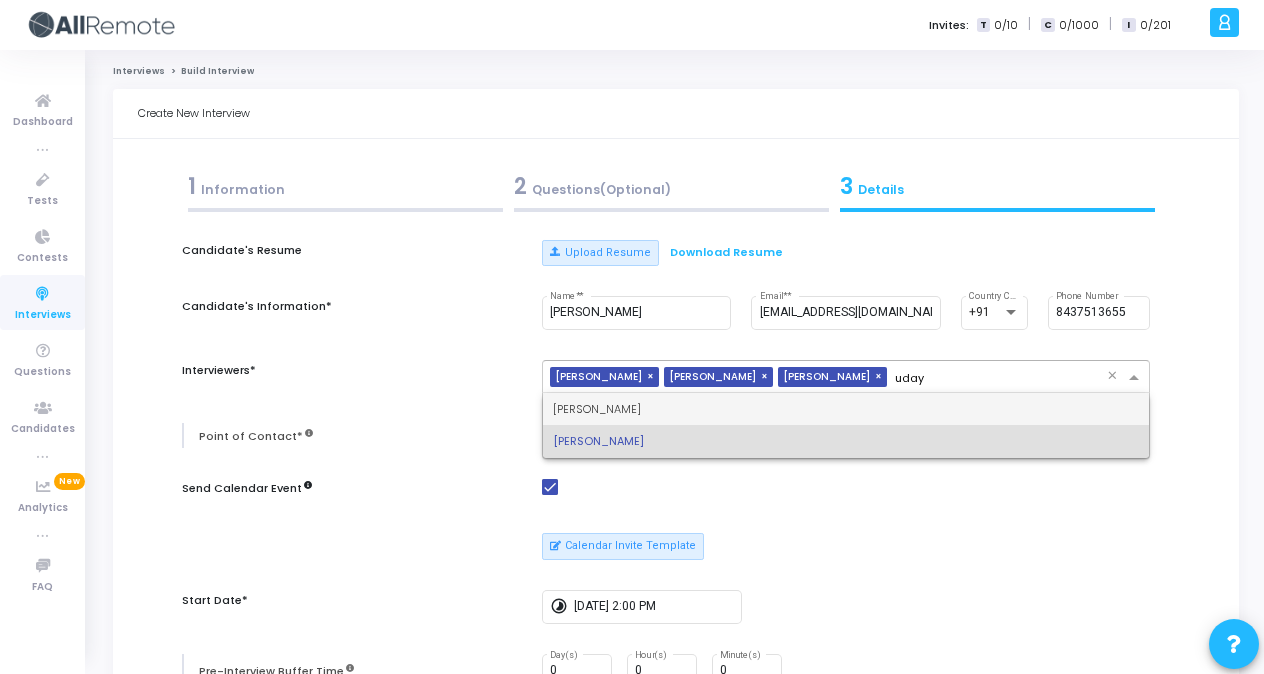 click on "[PERSON_NAME]" at bounding box center (846, 409) 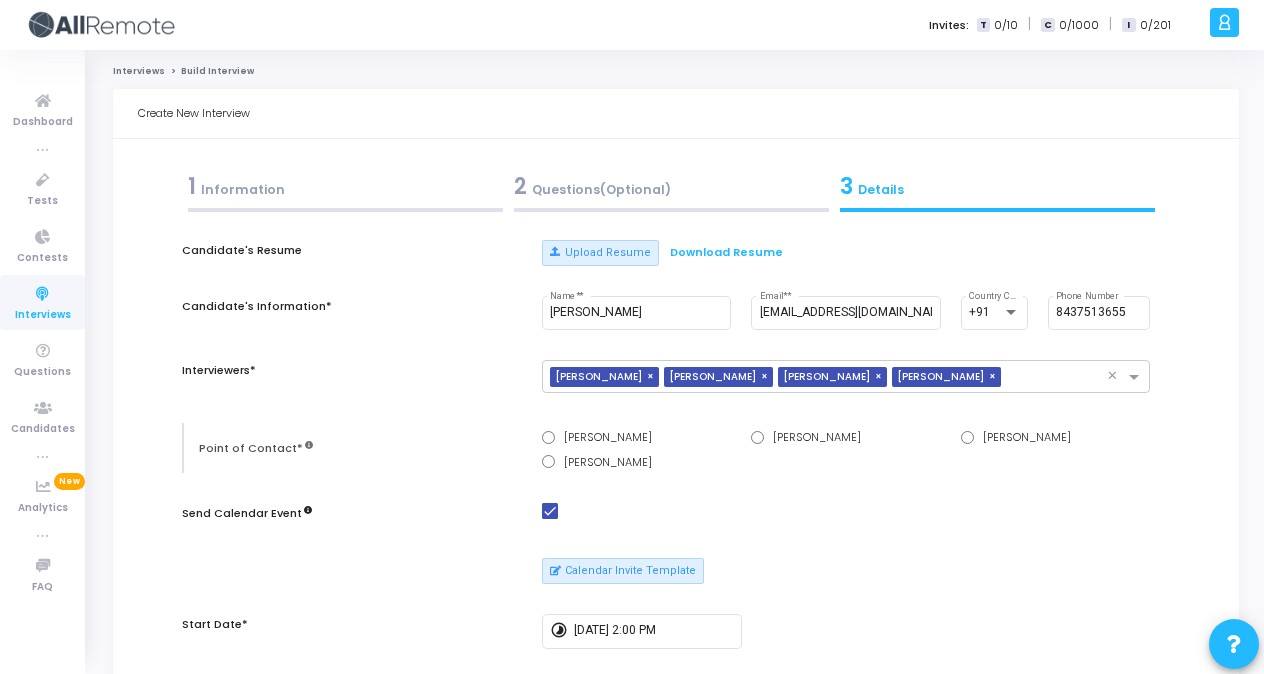 click on "1  Information" at bounding box center [345, 186] 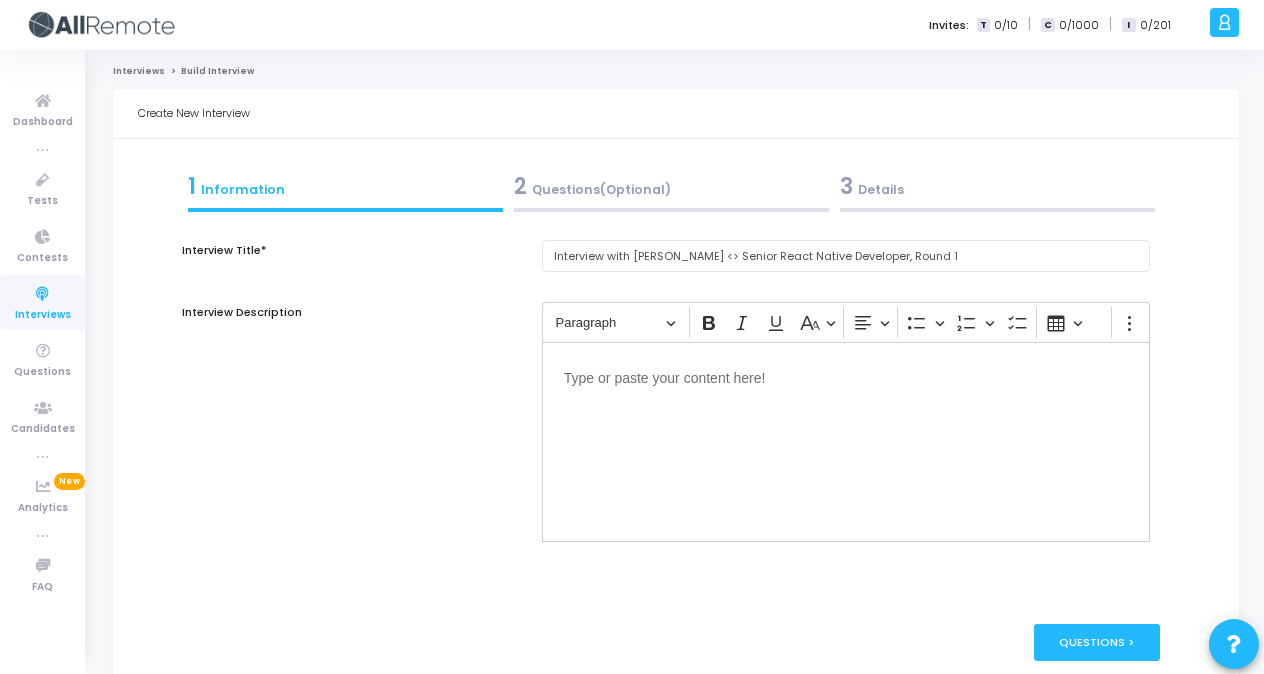 click on "2  Questions(Optional)" at bounding box center [671, 186] 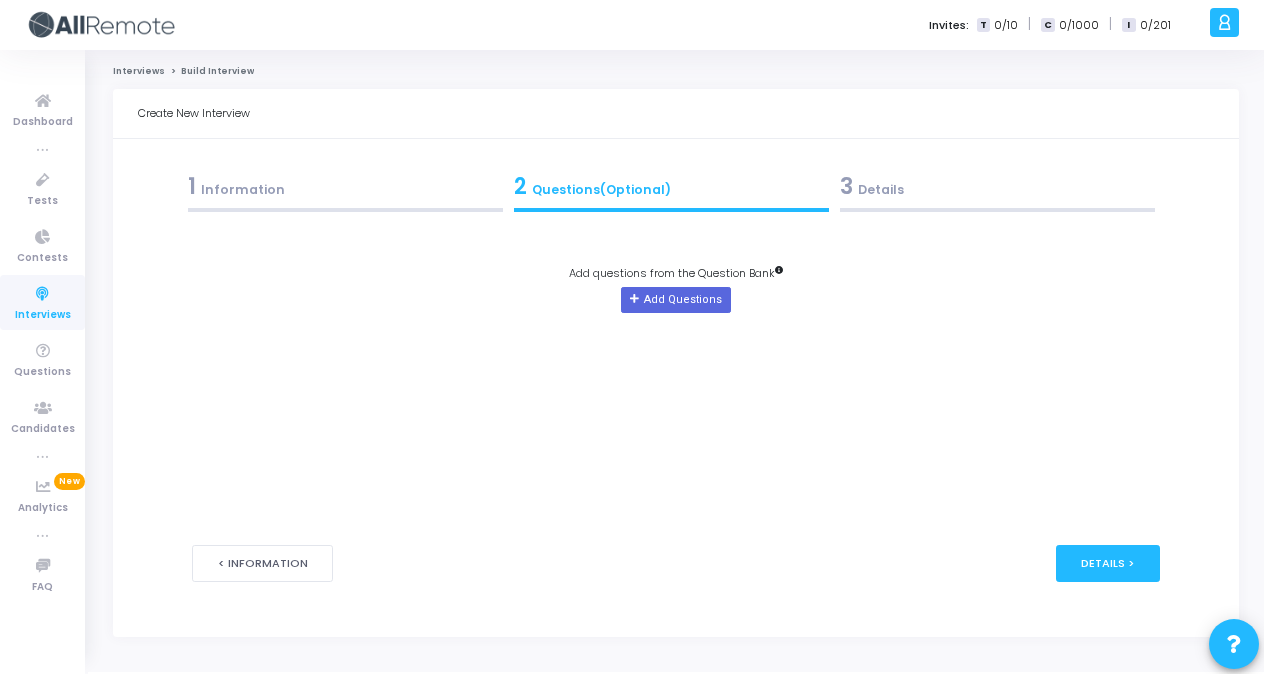 click on "3  Details" at bounding box center (997, 186) 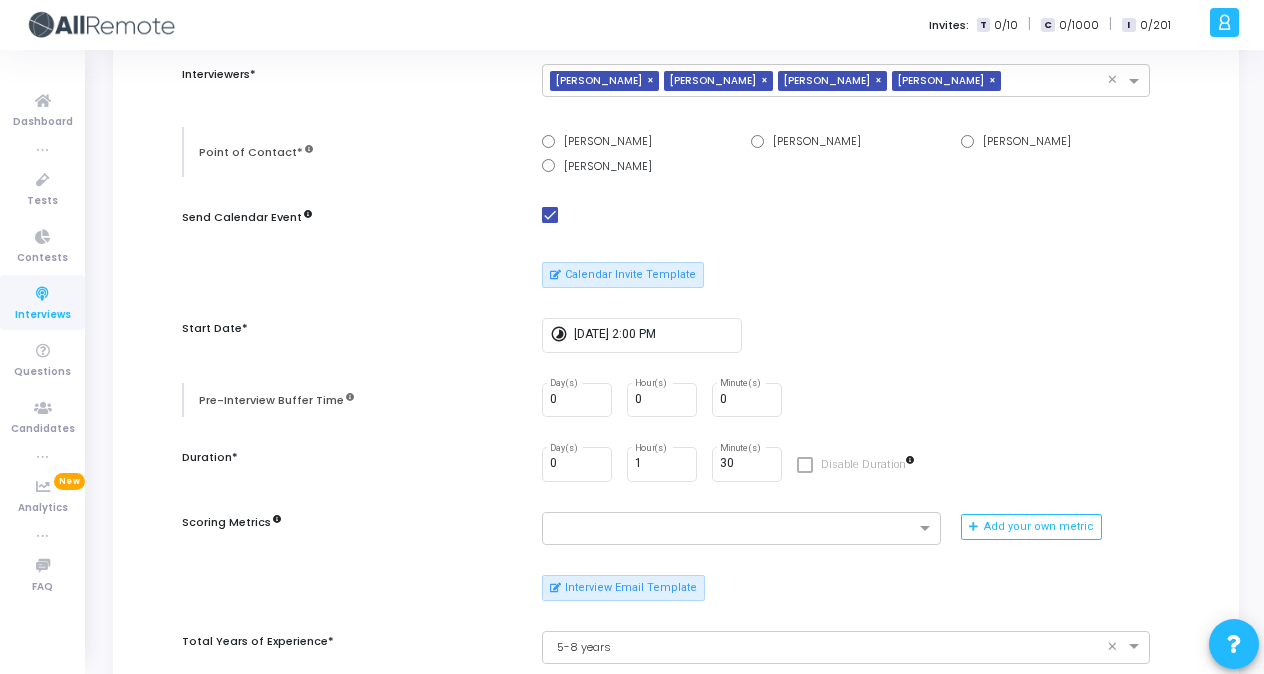 scroll, scrollTop: 299, scrollLeft: 0, axis: vertical 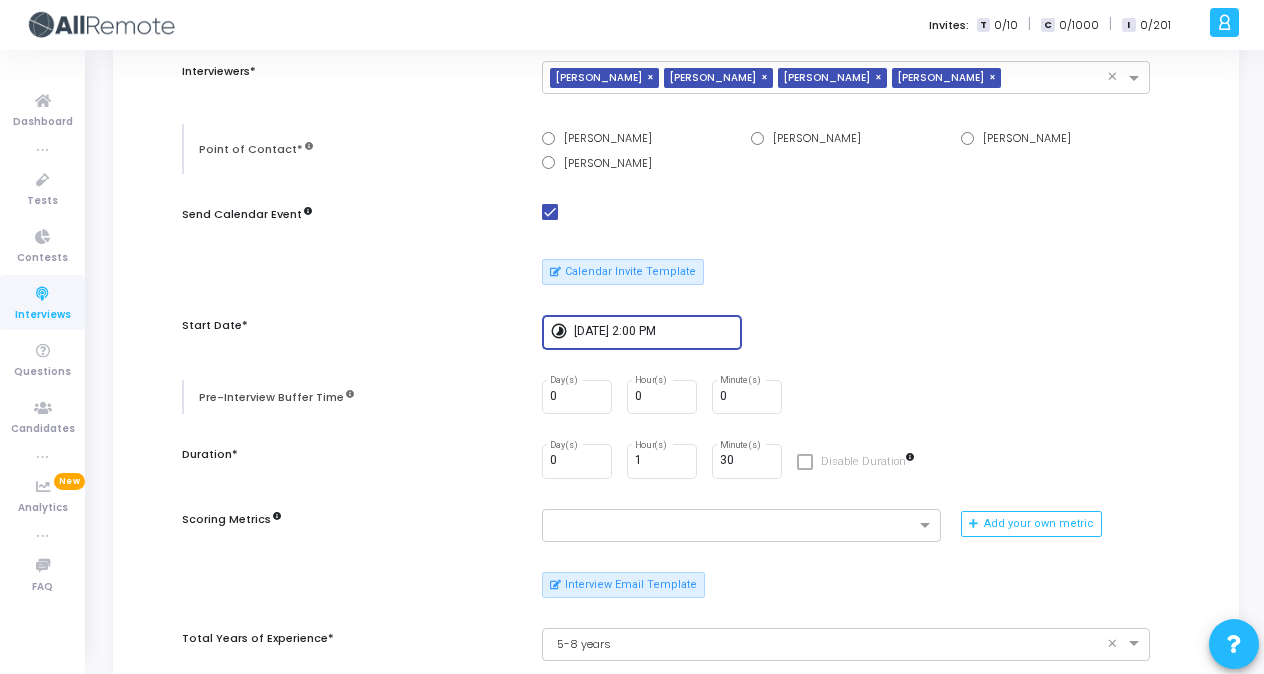 click on "[DATE] 2:00 PM" at bounding box center (654, 332) 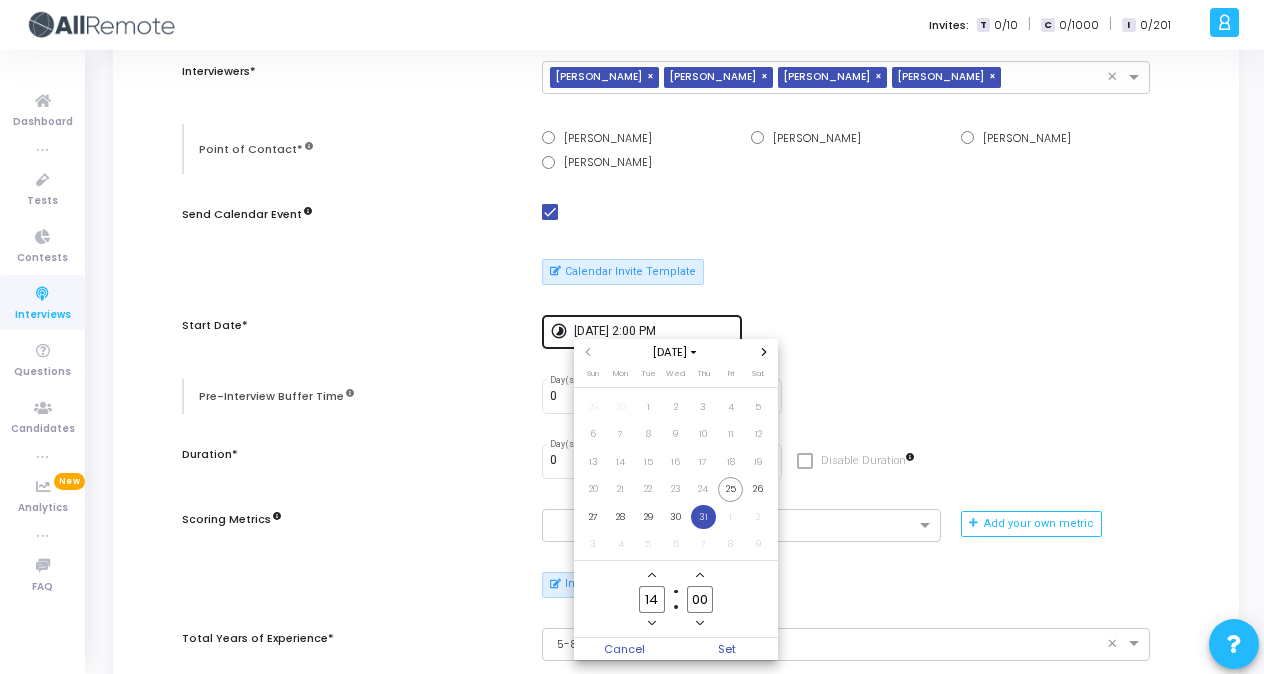 scroll, scrollTop: 0, scrollLeft: 0, axis: both 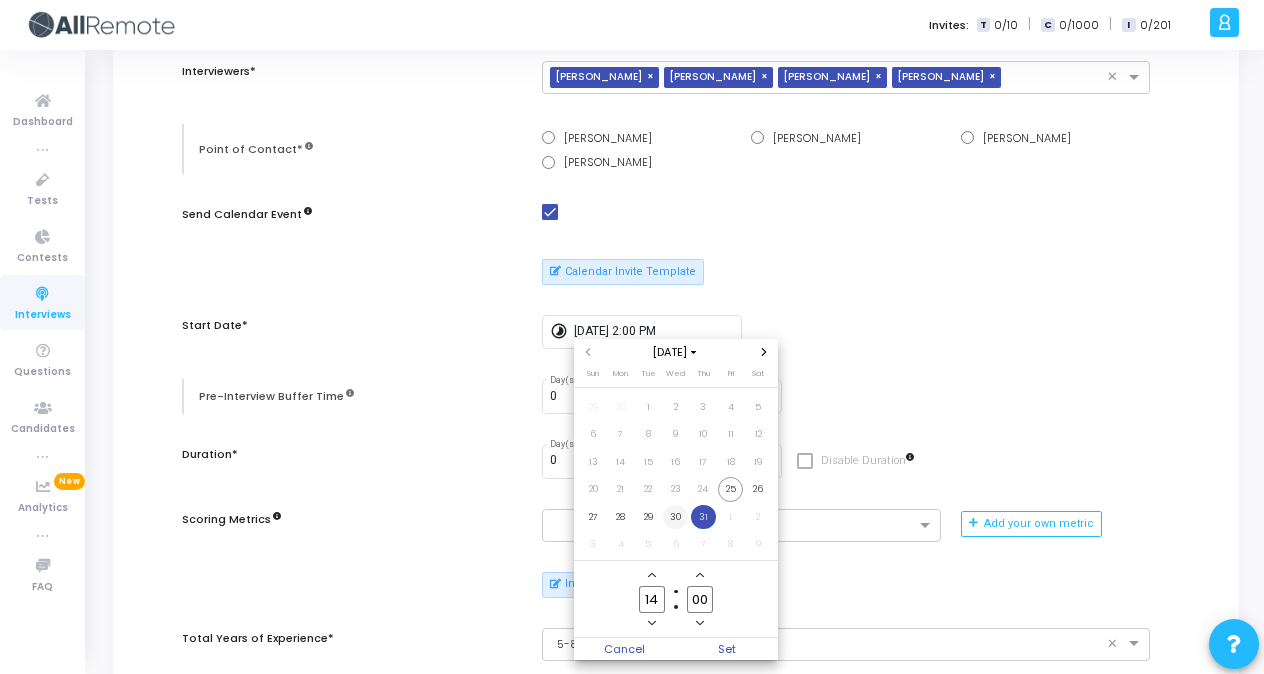 click on "30" at bounding box center [676, 517] 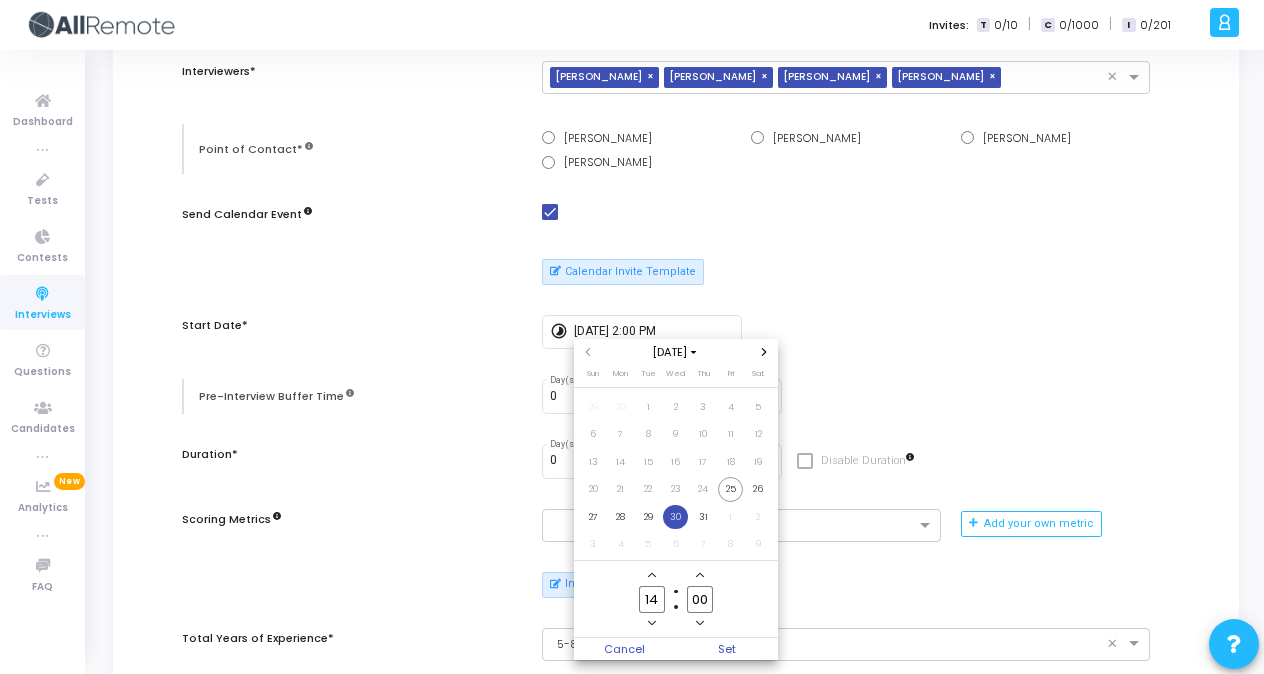 click 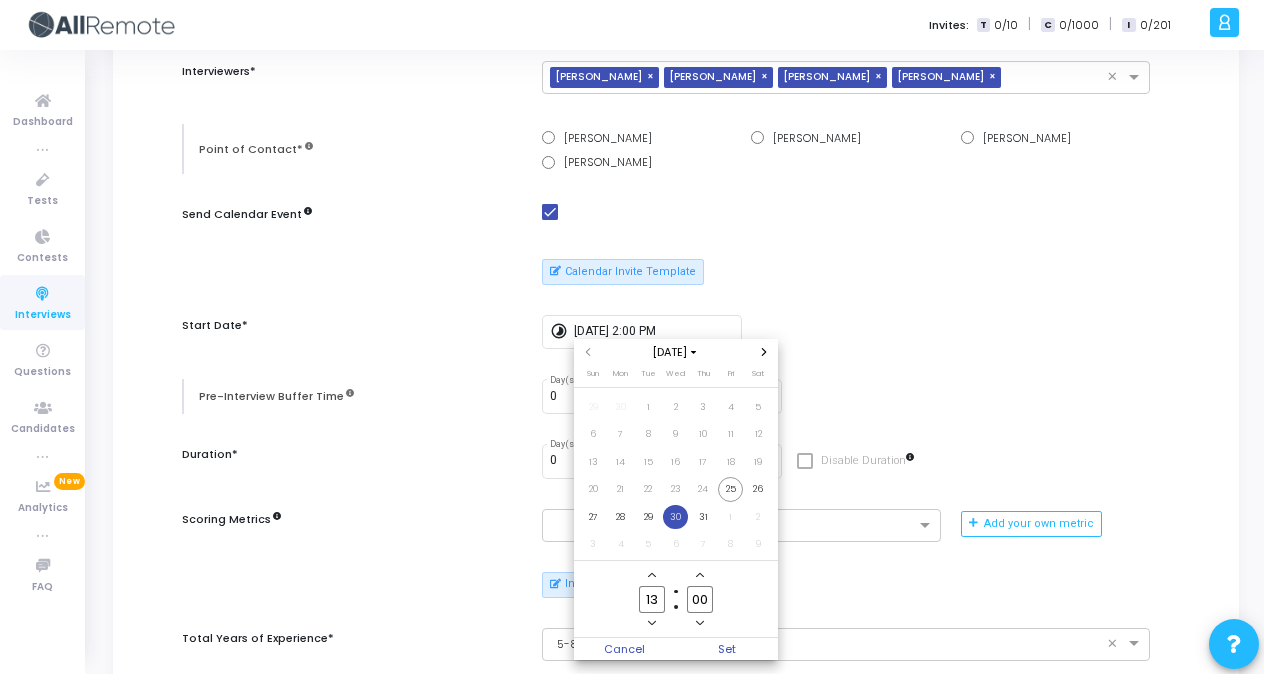 click 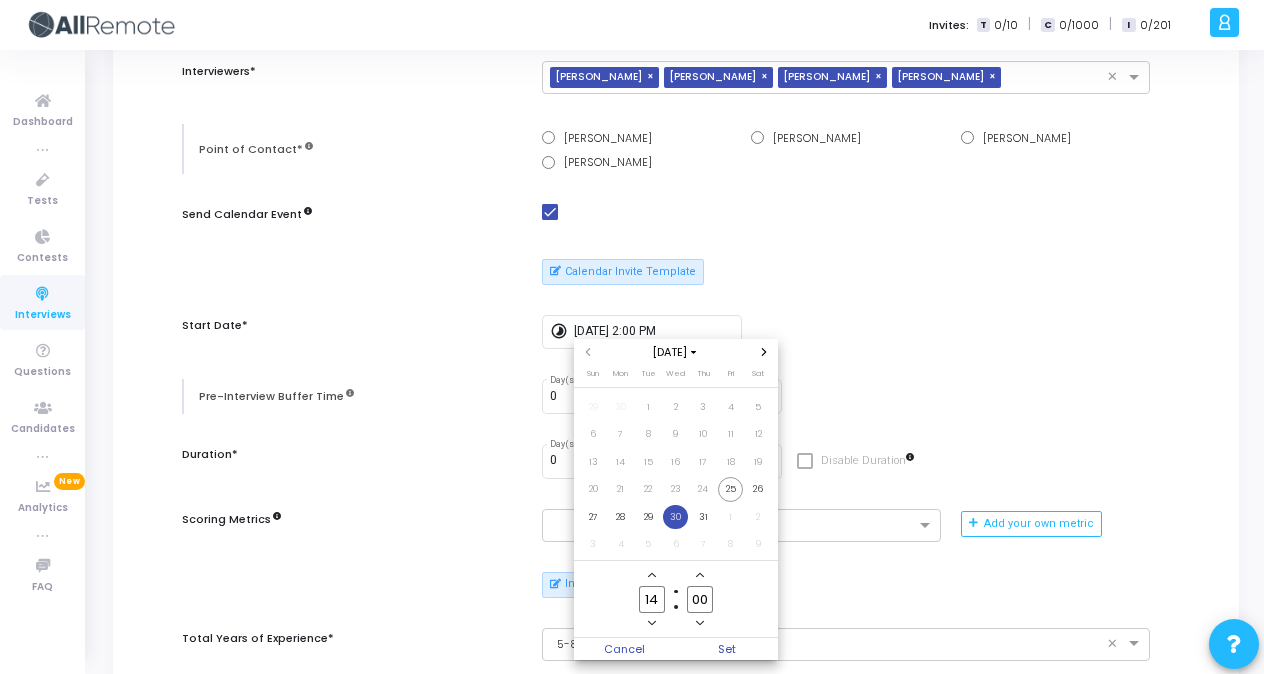 click 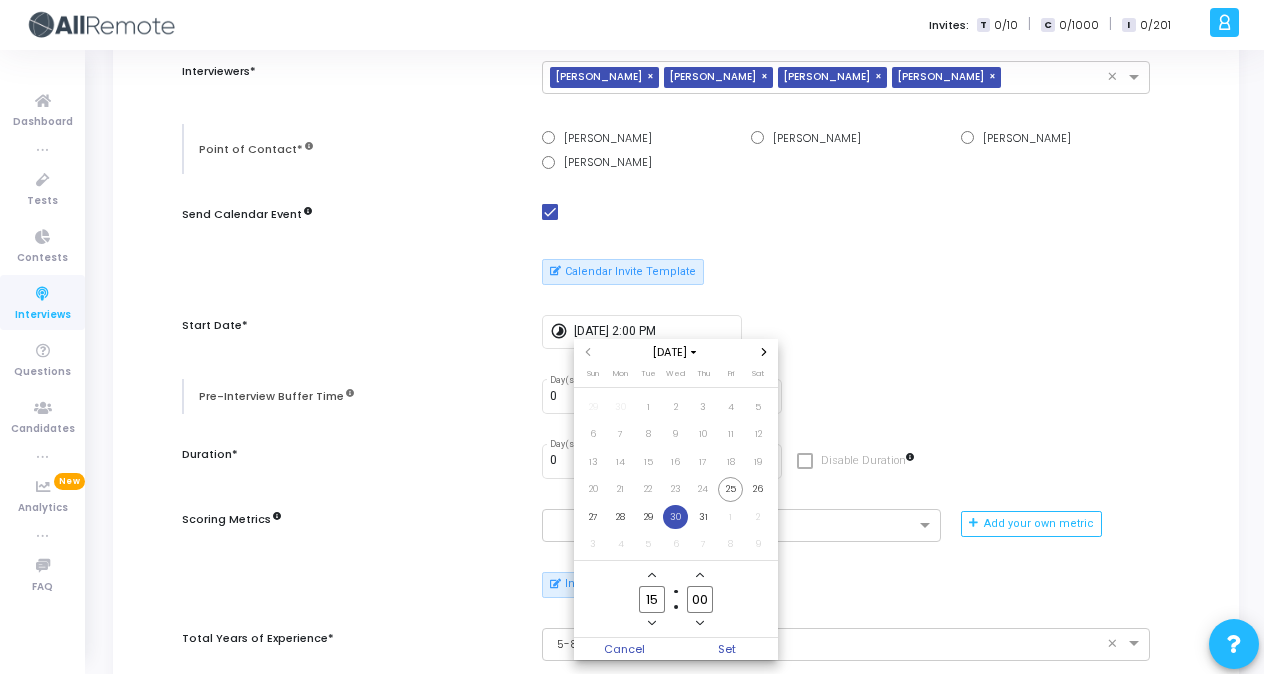 click 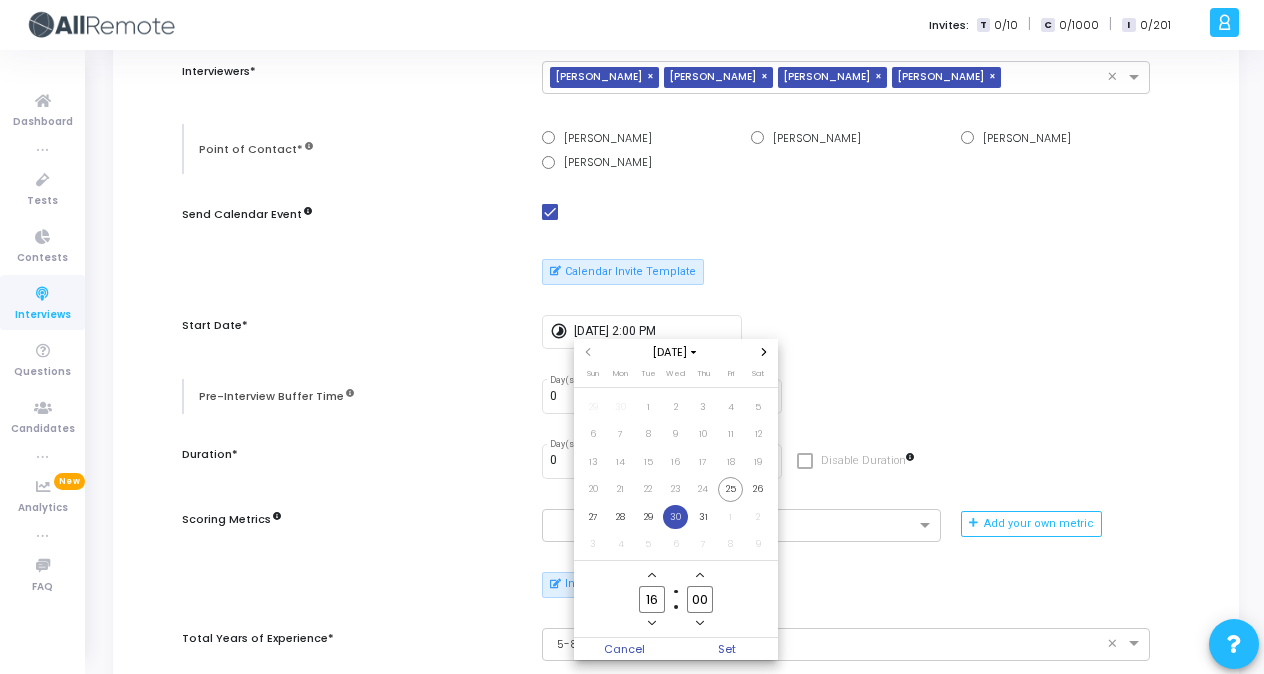 click 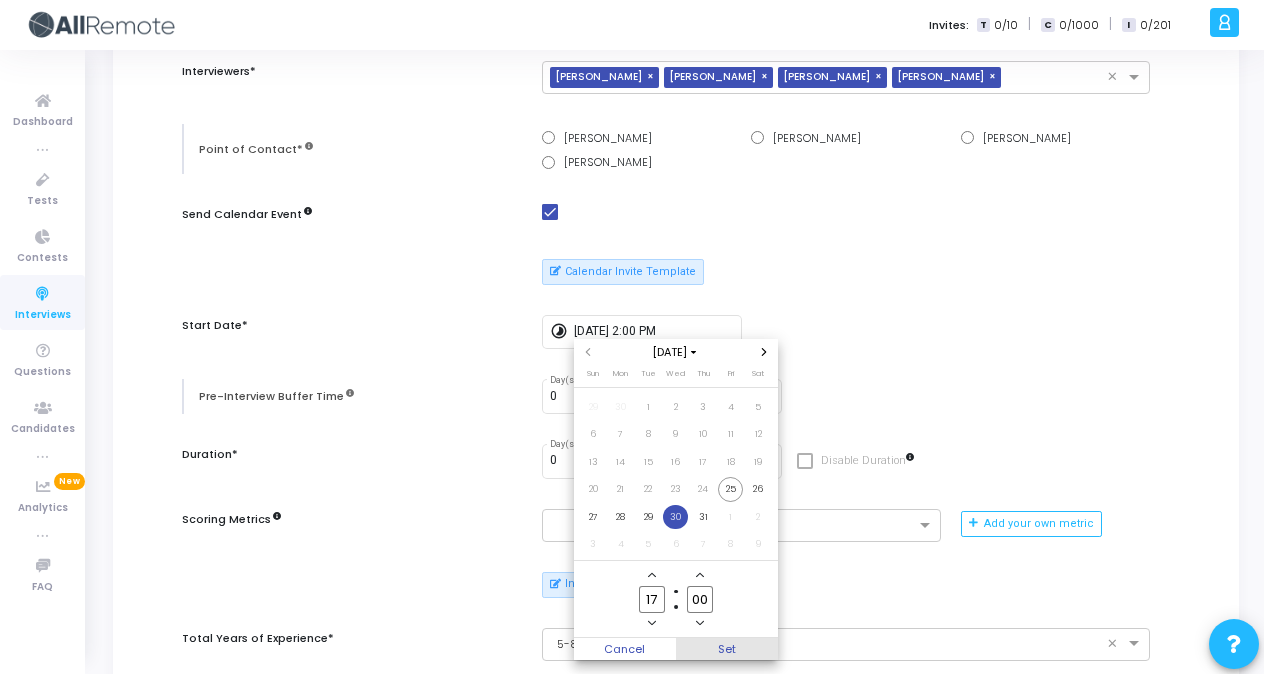 click on "Set" at bounding box center [727, 649] 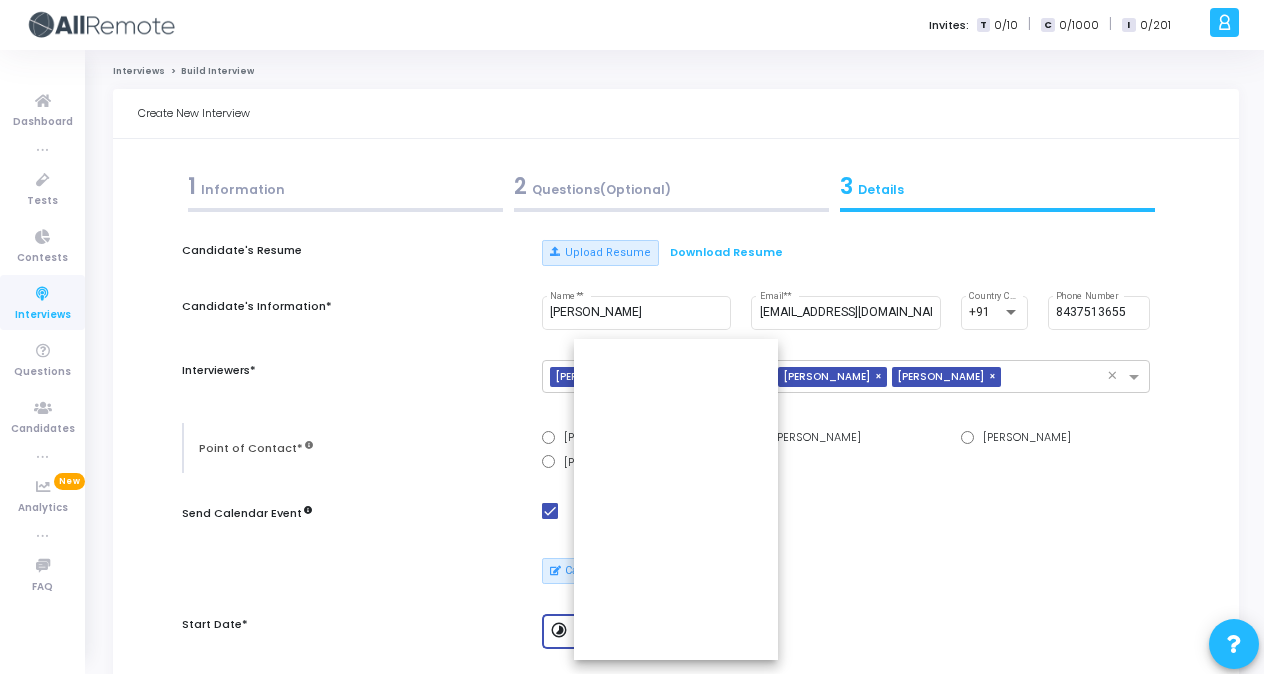 scroll, scrollTop: 299, scrollLeft: 0, axis: vertical 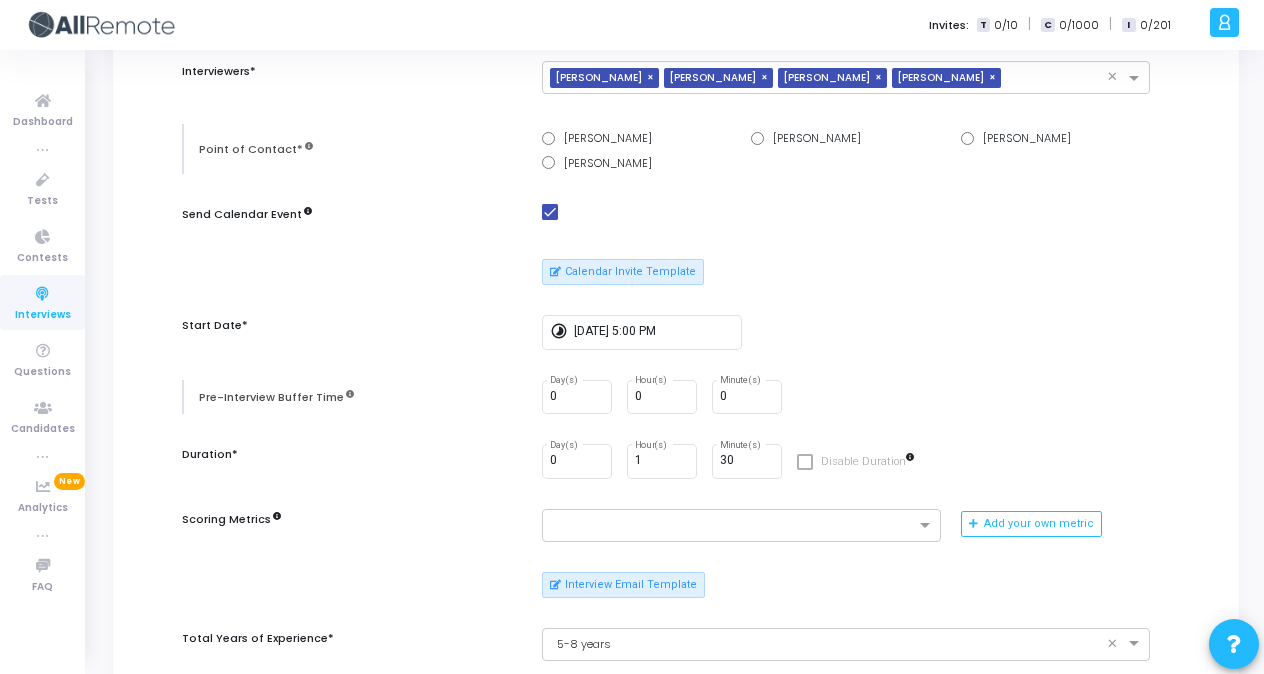 click on "Candidate's Resume   Upload Resume   Download Resume  Candidate's Information*  [PERSON_NAME] Name*  * [EMAIL_ADDRESS][DOMAIN_NAME] Email*  * +91 Country Code [PHONE_NUMBER] Phone Number  Interviewers*  ×  [PERSON_NAME]  ×  [PERSON_NAME]  ×  [PERSON_NAME]  ×  [PERSON_NAME]  ×  Point of Contact*   [PERSON_NAME]   [PERSON_NAME]   [PERSON_NAME] Payoneer   [PERSON_NAME]   Send Calendar Event     Calendar Invite Template   Start Date*  timelapse [DATE] 5:00 PM  Pre-Interview Buffer Time  0 Day(s) 0 Hour(s) 0 Minute(s)  Duration*  0 Day(s) 1 Hour(s) 30 Minute(s)    Disable Duration   Scoring Metrics    Add your own metric   Interview Email Template   Total Years of Experience*  × 5-8 years ×  Client Name*  × Skuad ×  Tech Stack*  × BACKEND ×  Enable Chat     Enable Webcam     Is Mandatory     Enable Recording     Is Mandatory     Enable integrity signals for interviewers     Enable advanced auto-completion" at bounding box center (676, 568) 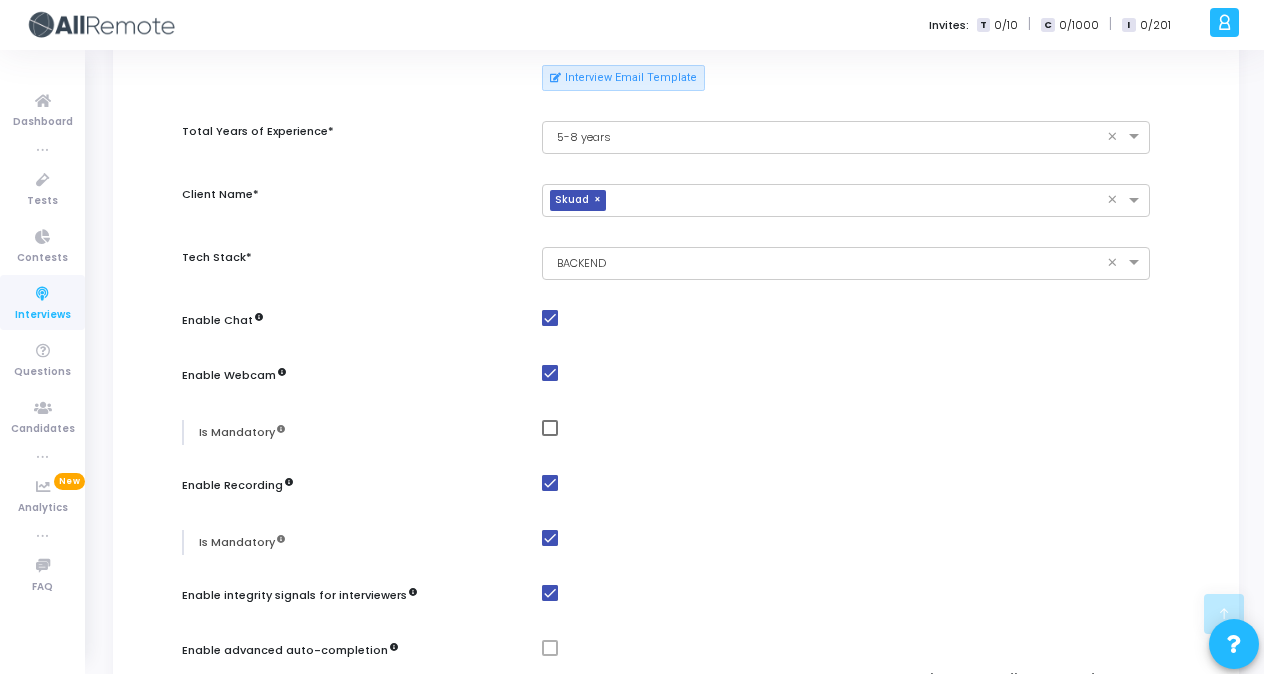 scroll, scrollTop: 1066, scrollLeft: 0, axis: vertical 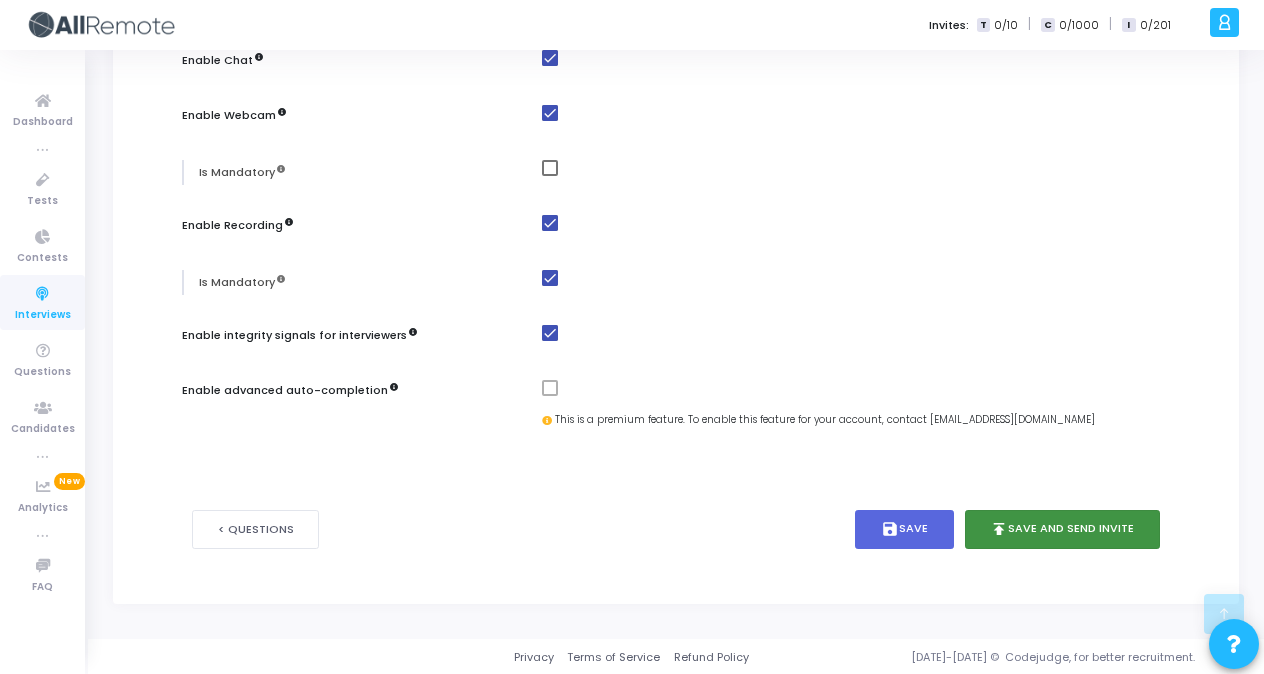 click on "publish  Save and Send Invite" at bounding box center (1063, 529) 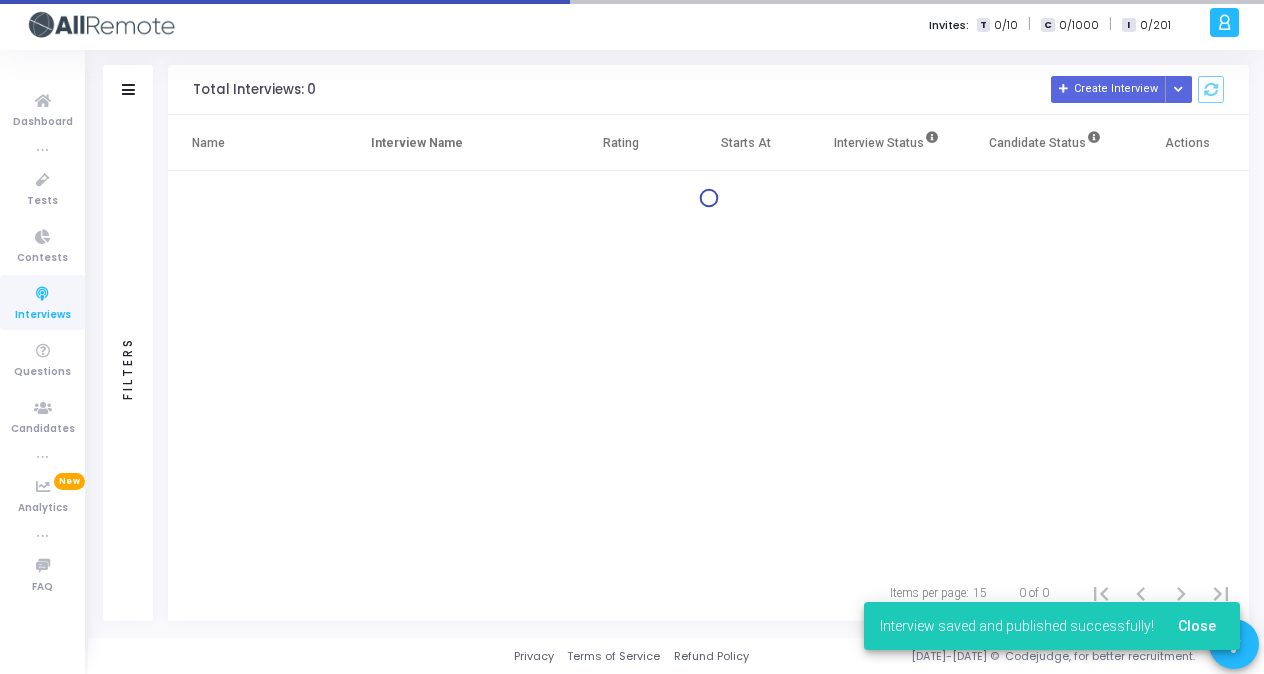 scroll, scrollTop: 0, scrollLeft: 0, axis: both 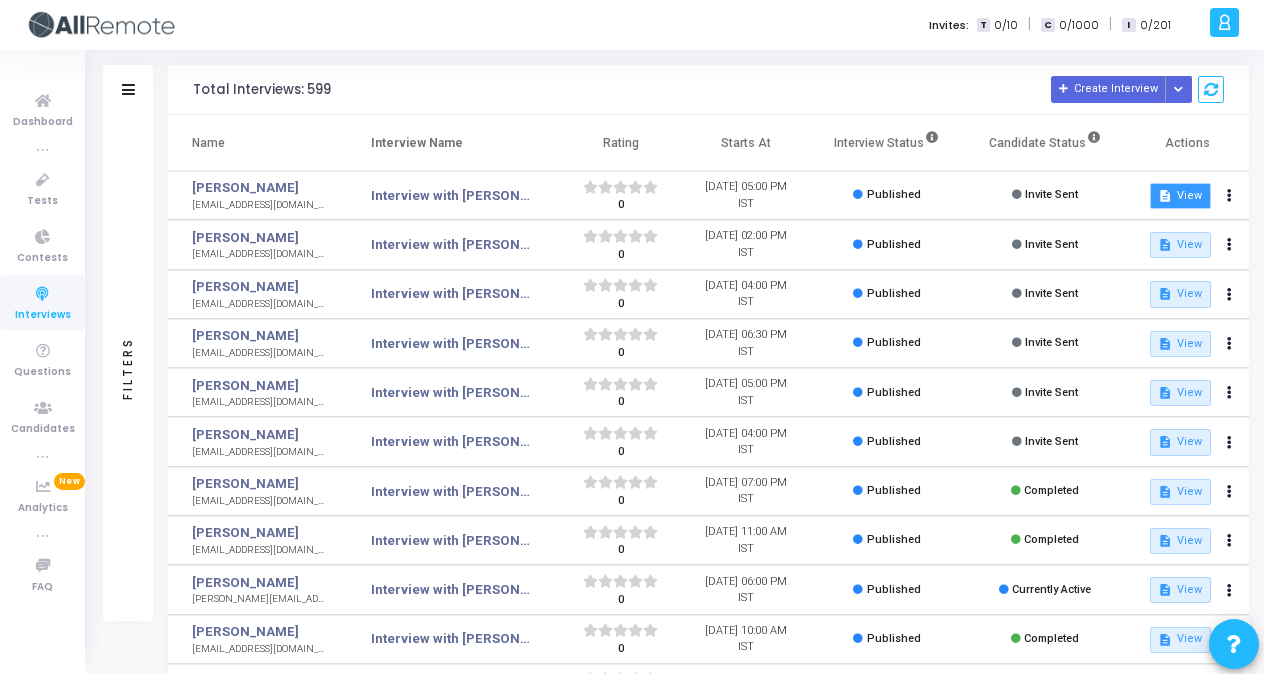 drag, startPoint x: 186, startPoint y: 140, endPoint x: 1163, endPoint y: 191, distance: 978.3302 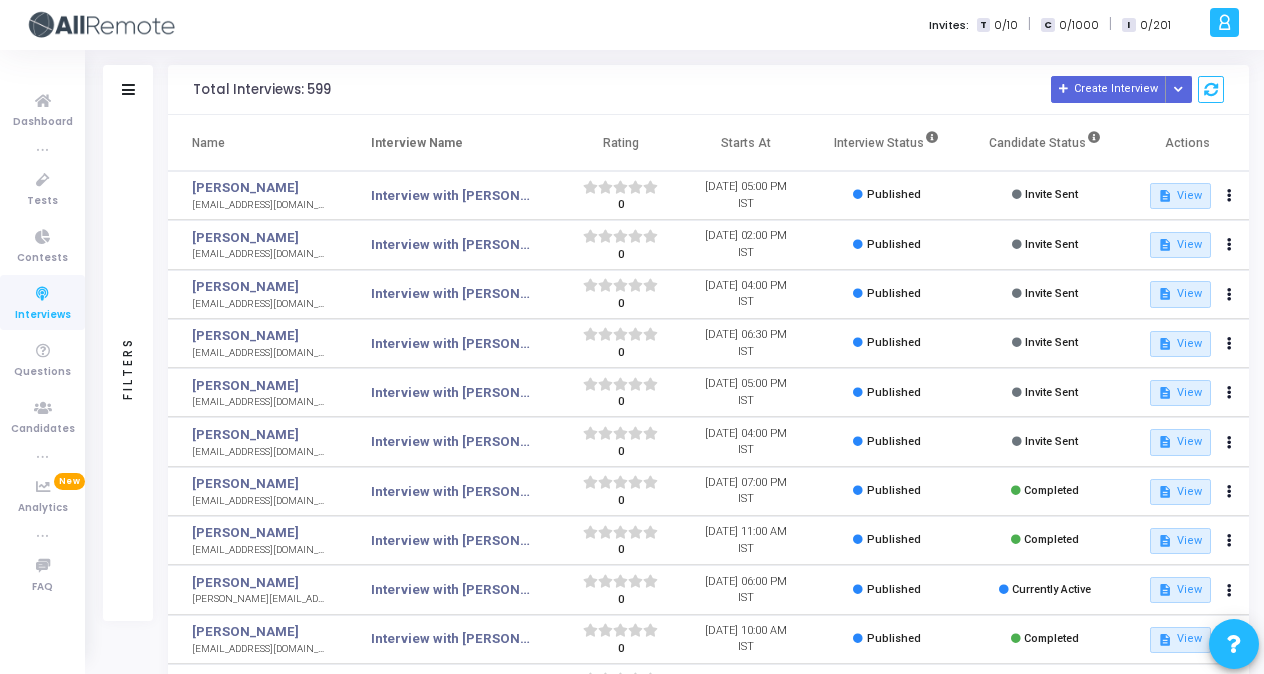 click on "Total Interviews: 599  Create Interview   Schedule Interviews via Excel   Schedule Interviews via Resumes" 